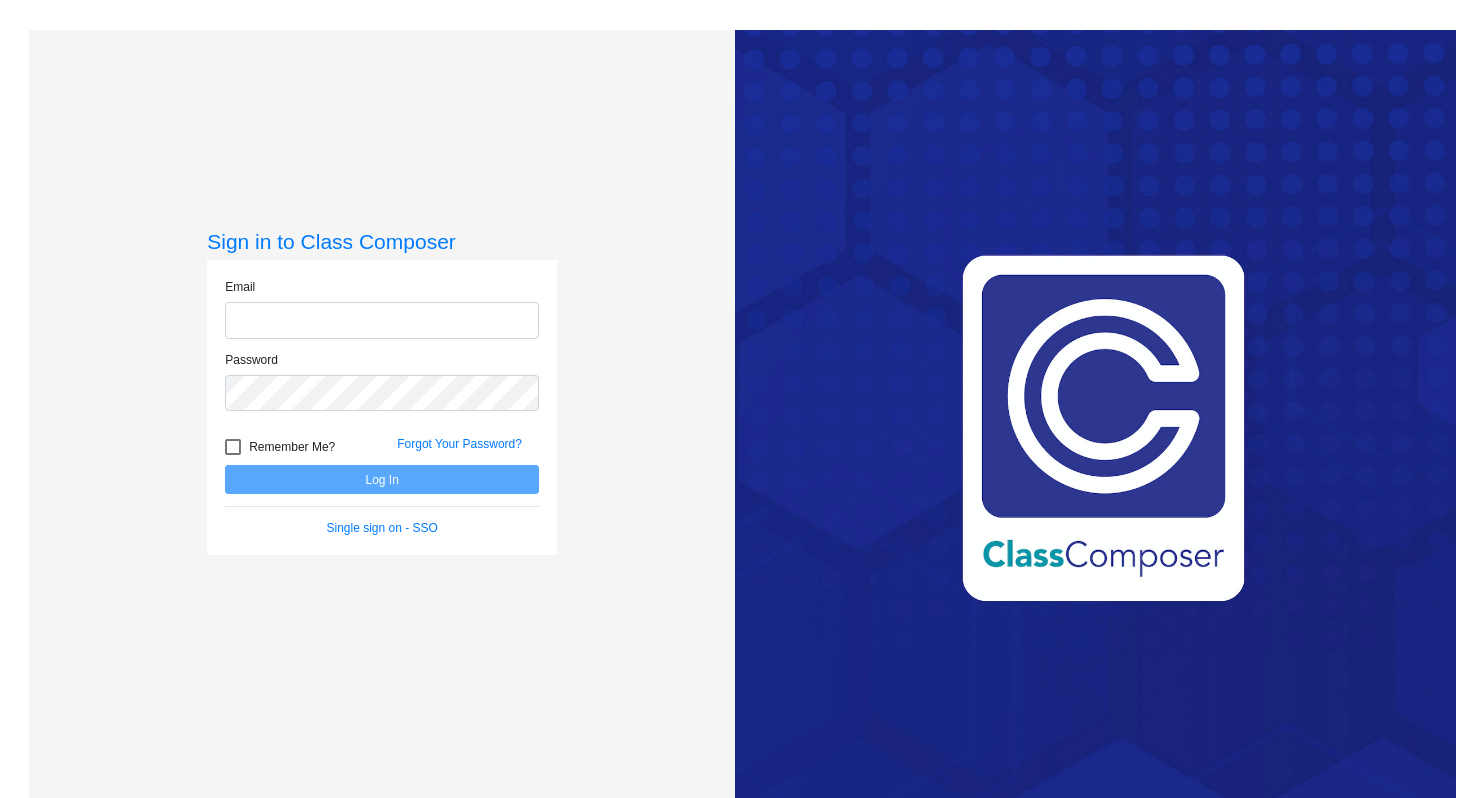 scroll, scrollTop: 0, scrollLeft: 0, axis: both 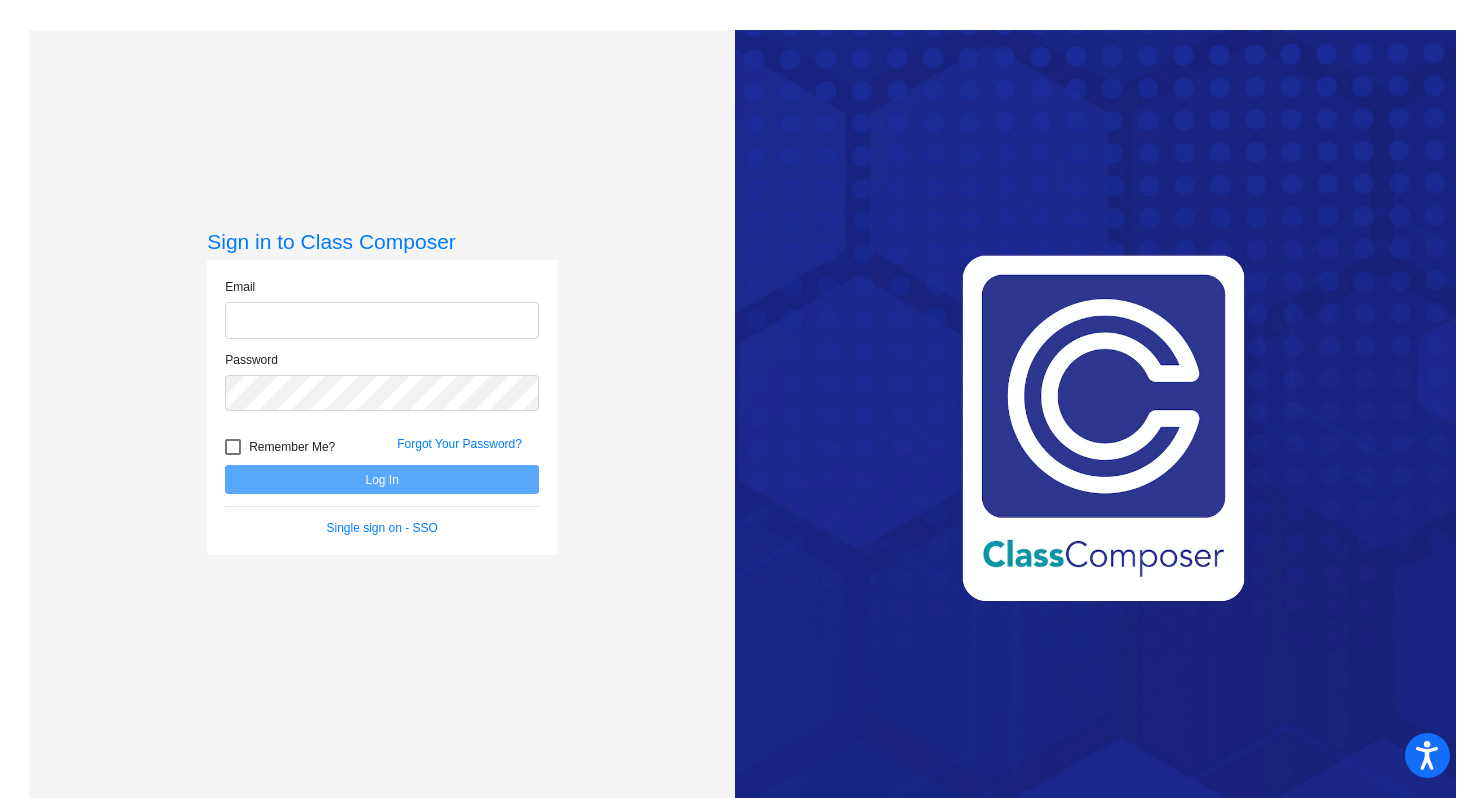 type on "[EMAIL_ADDRESS][DOMAIN_NAME]" 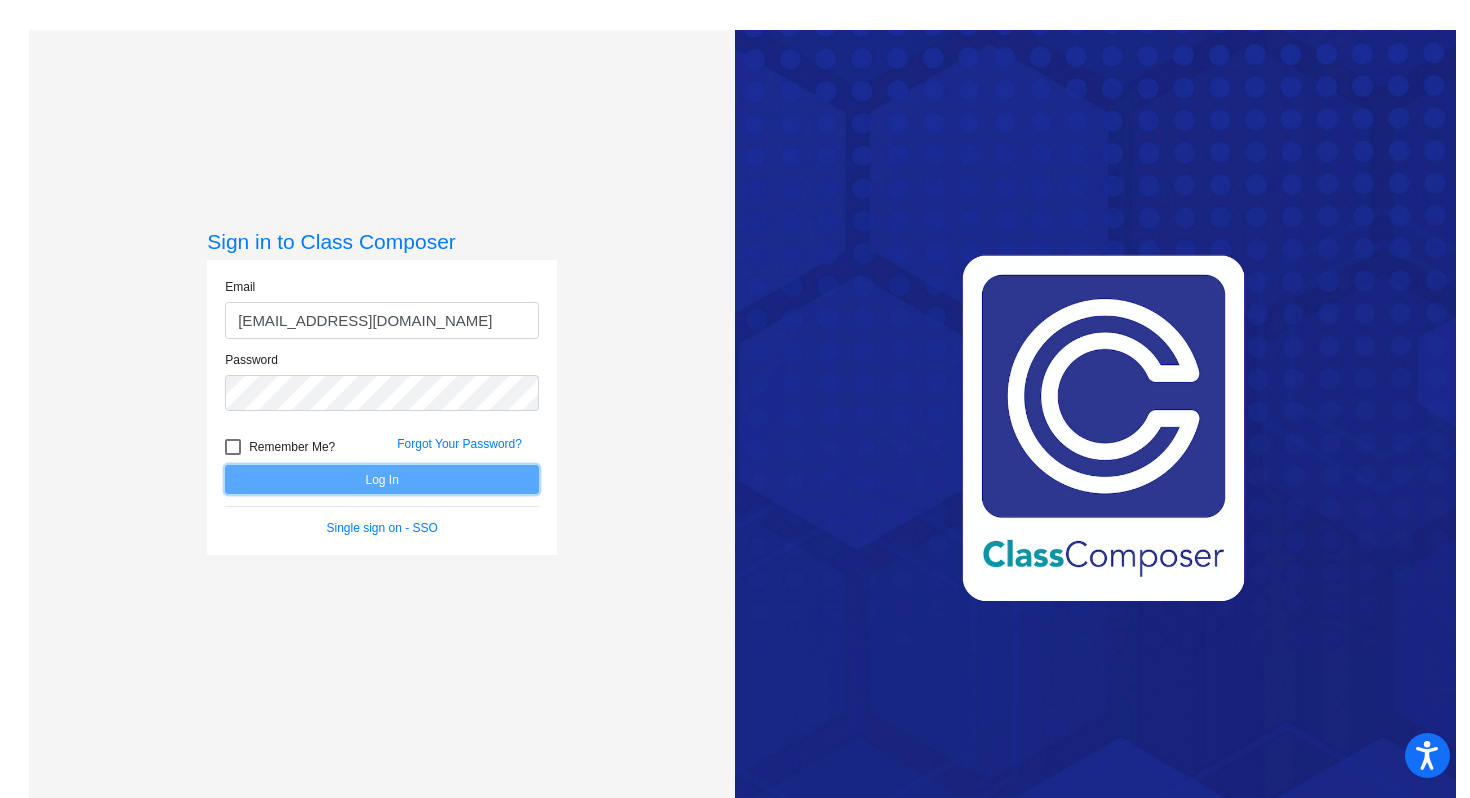 click on "Log In" 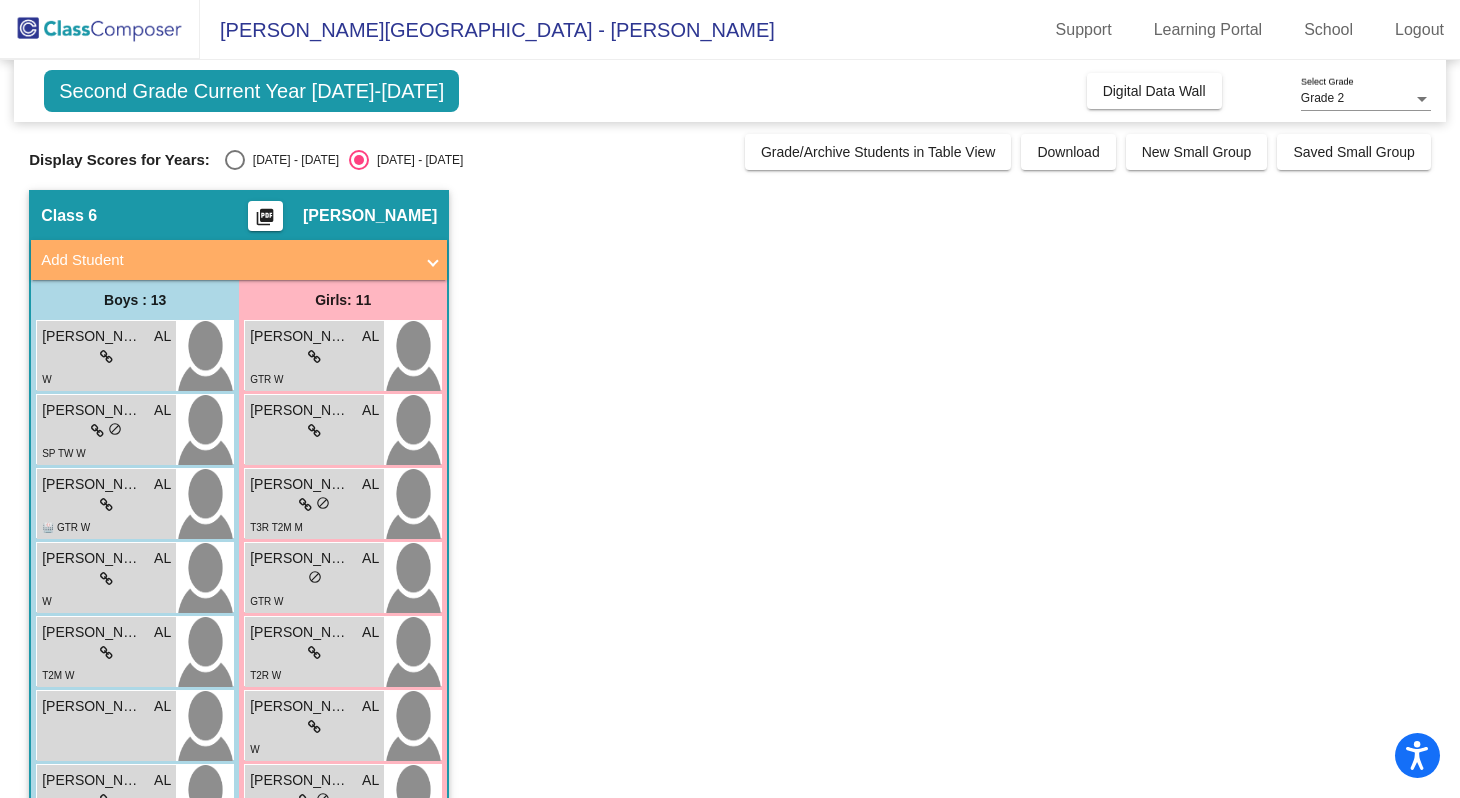 click at bounding box center (235, 160) 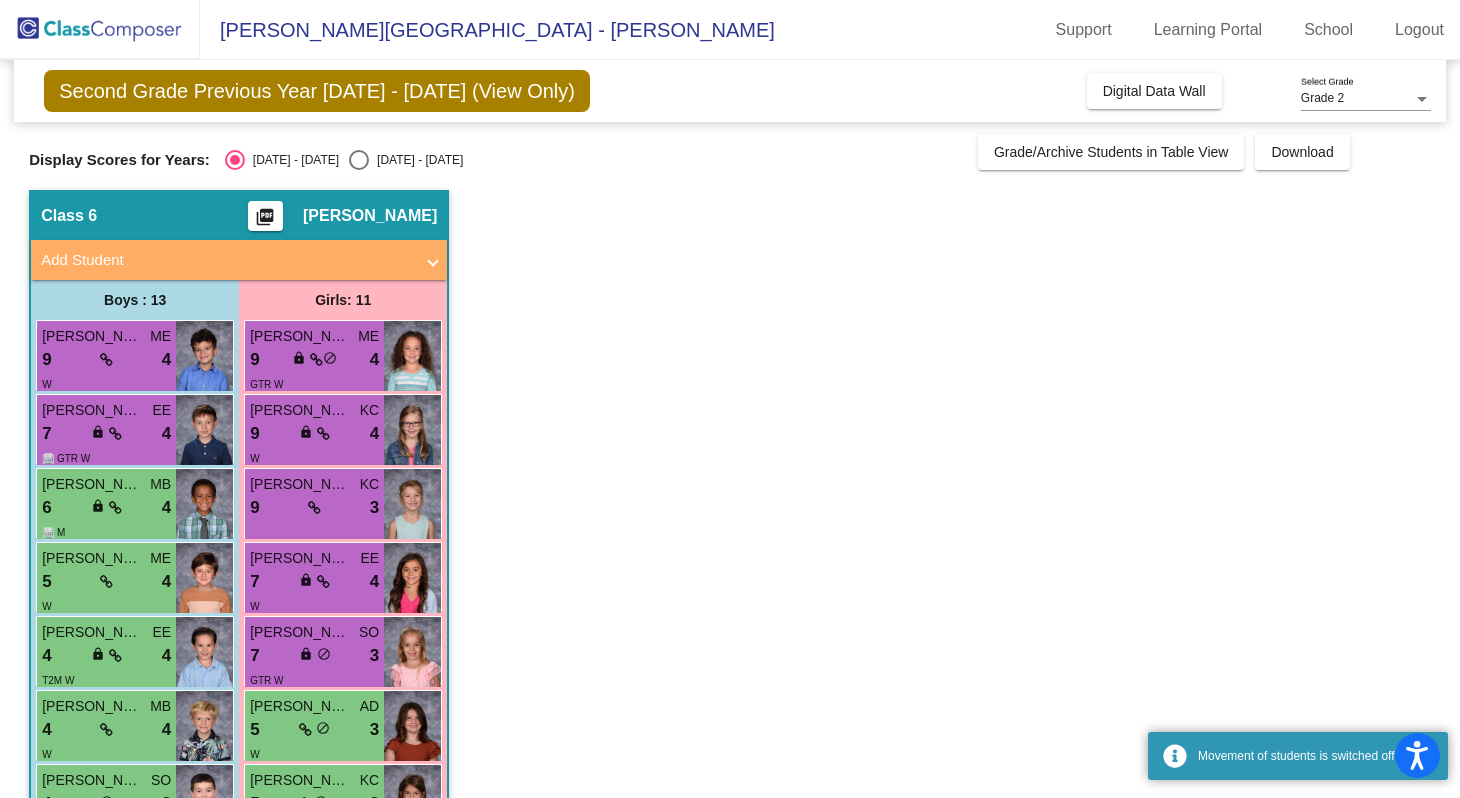 click on "Display Scores for Years:   [DATE] - [DATE]   [DATE] - [DATE]" 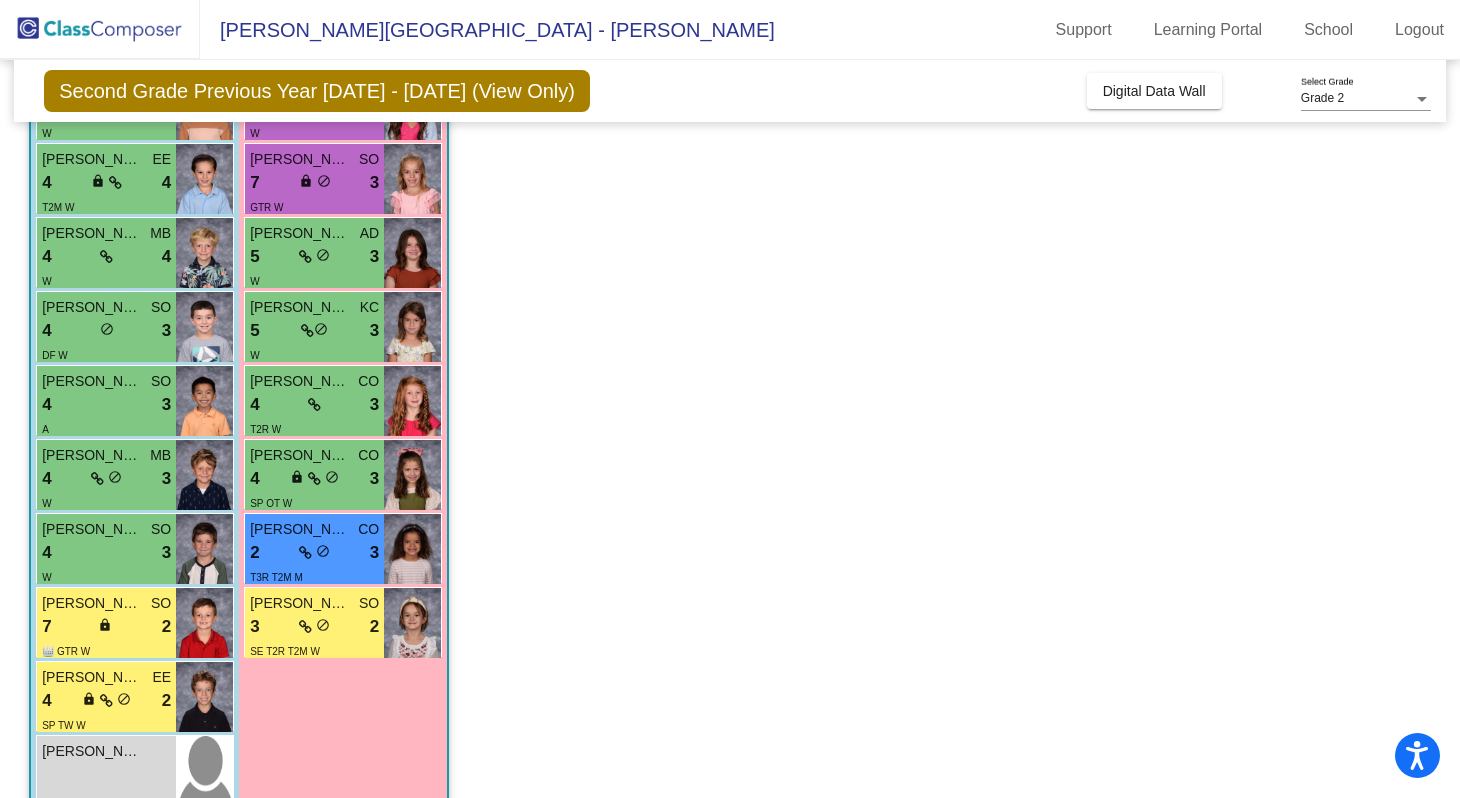 scroll, scrollTop: 515, scrollLeft: 0, axis: vertical 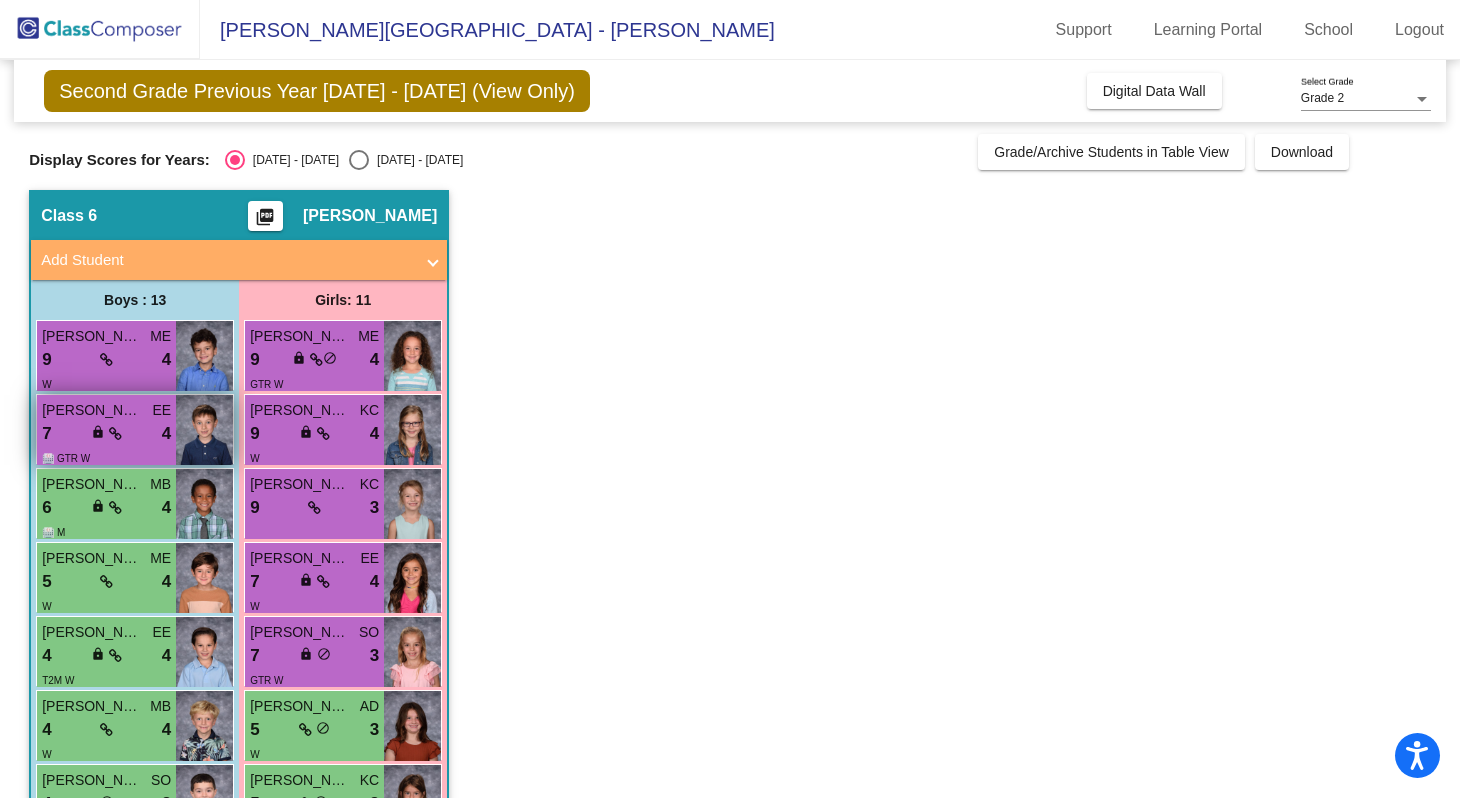 click on "7 lock do_not_disturb_alt 4" at bounding box center (106, 434) 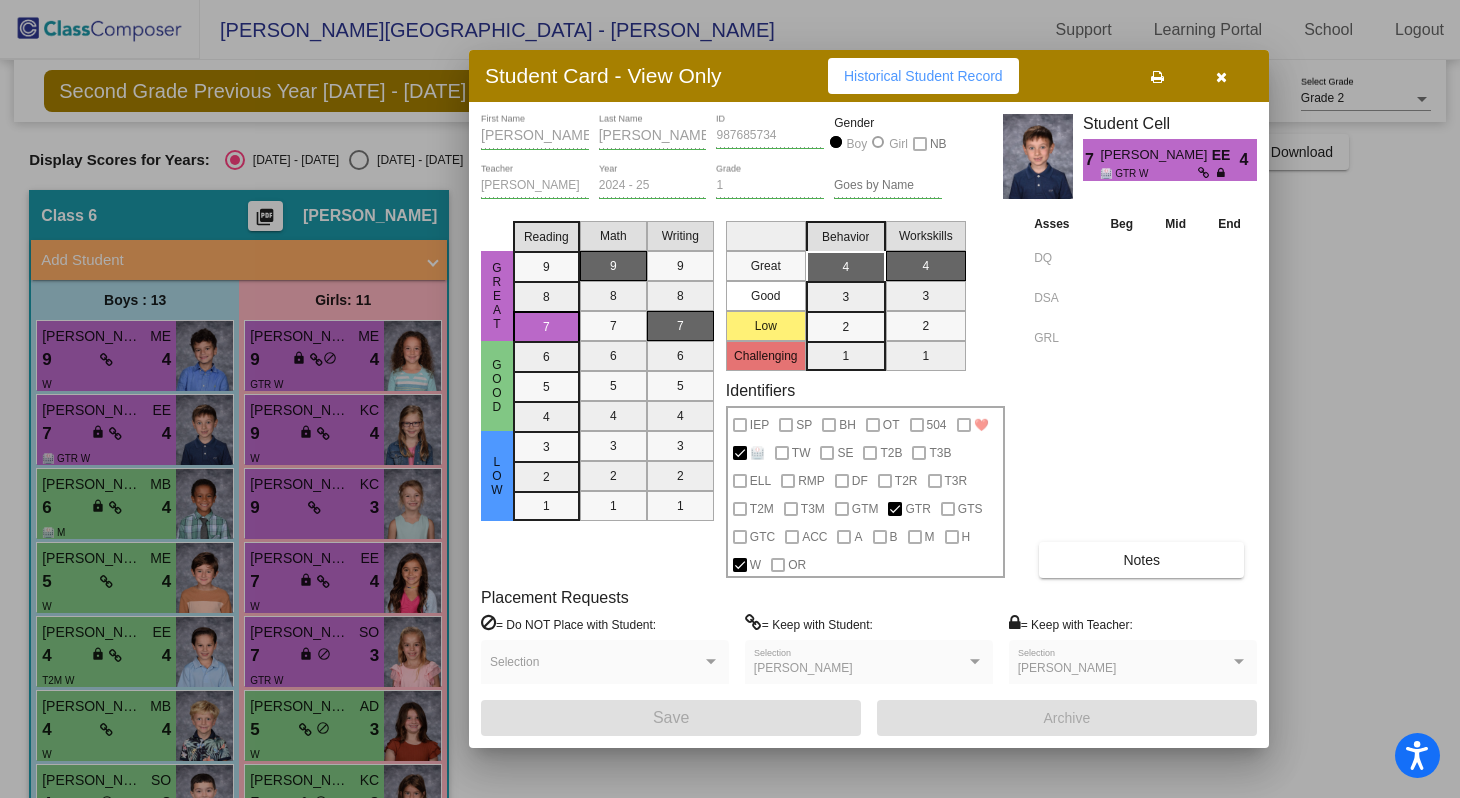 click on "Notes" at bounding box center [1141, 560] 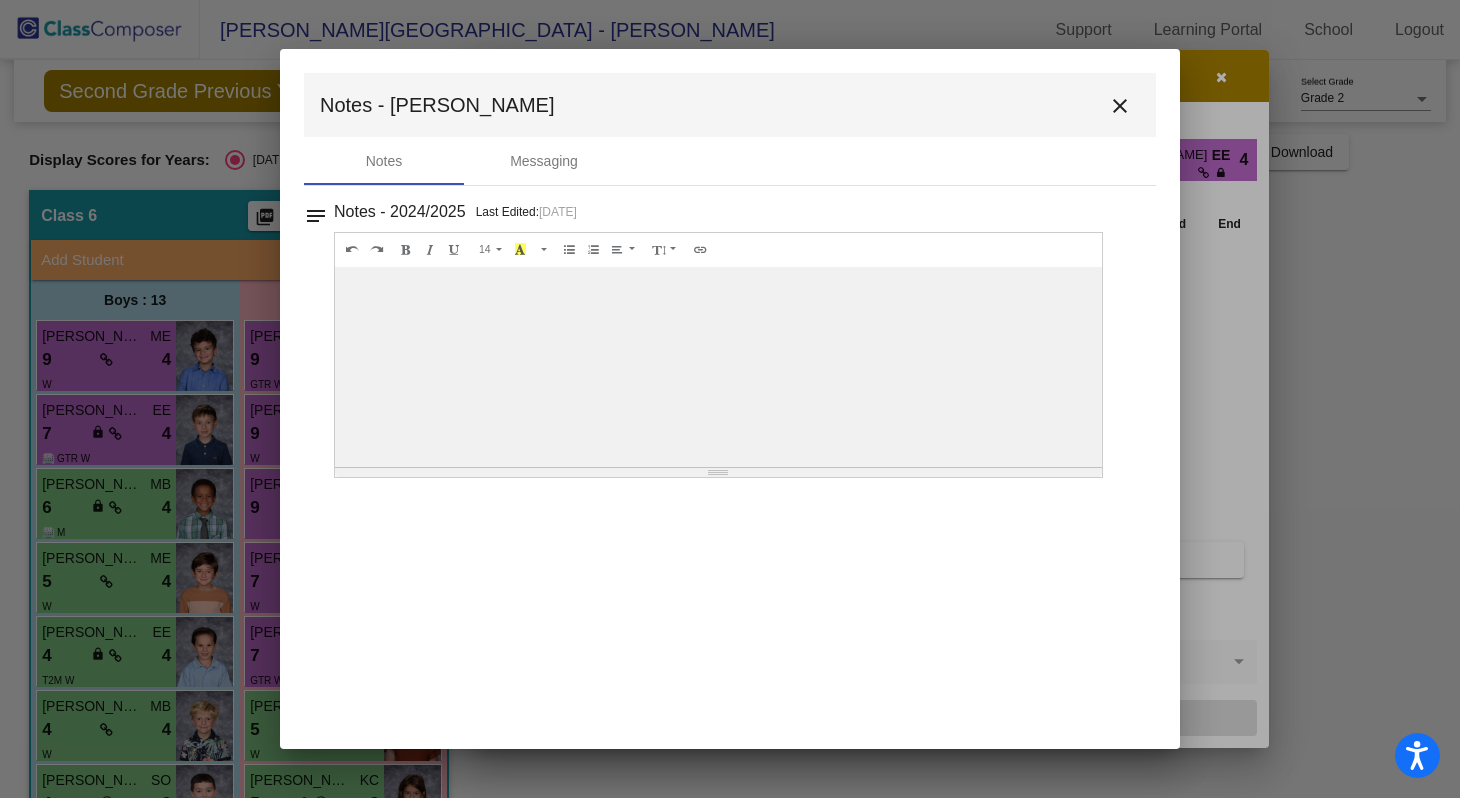 click on "close" at bounding box center (1120, 106) 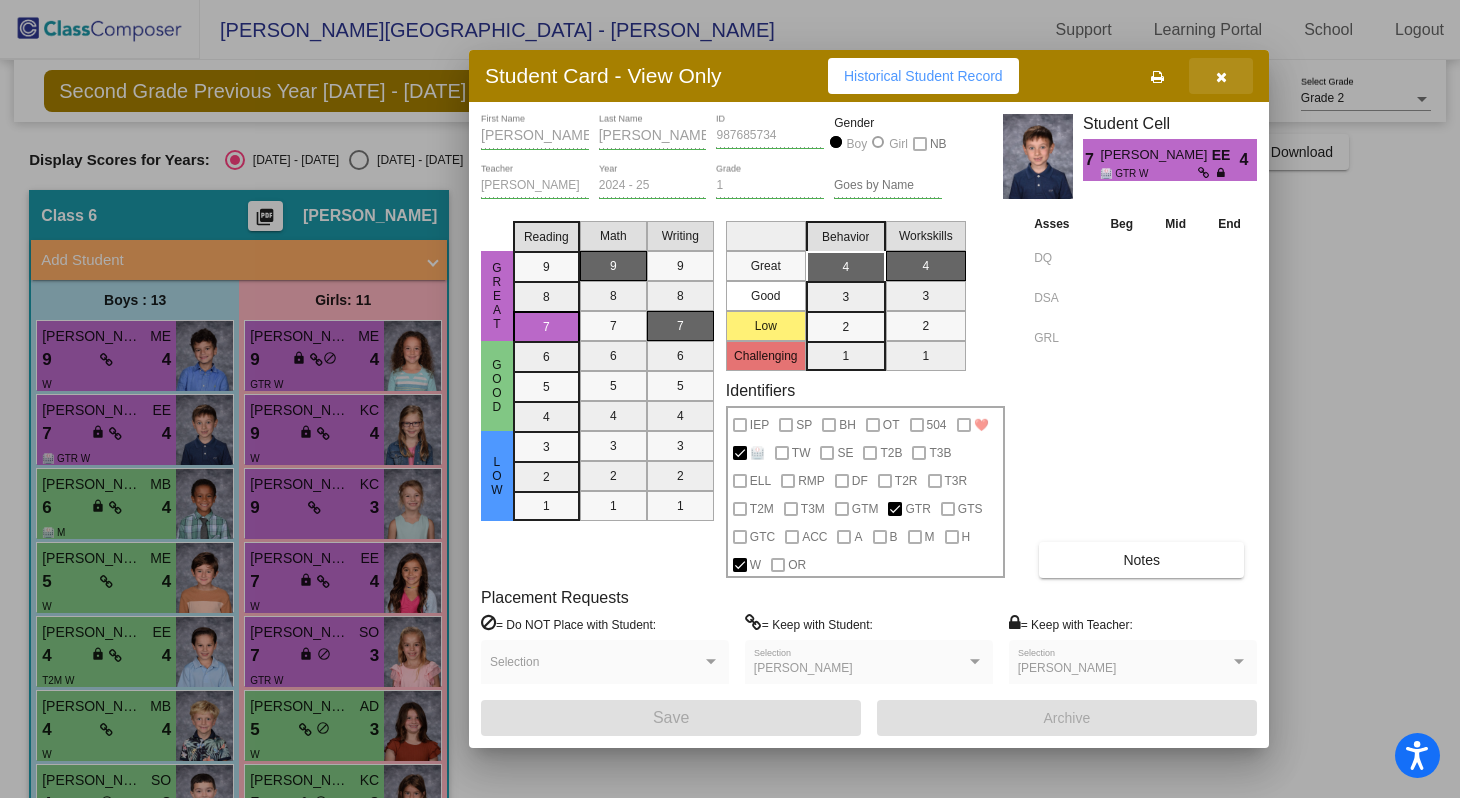 click at bounding box center [1221, 77] 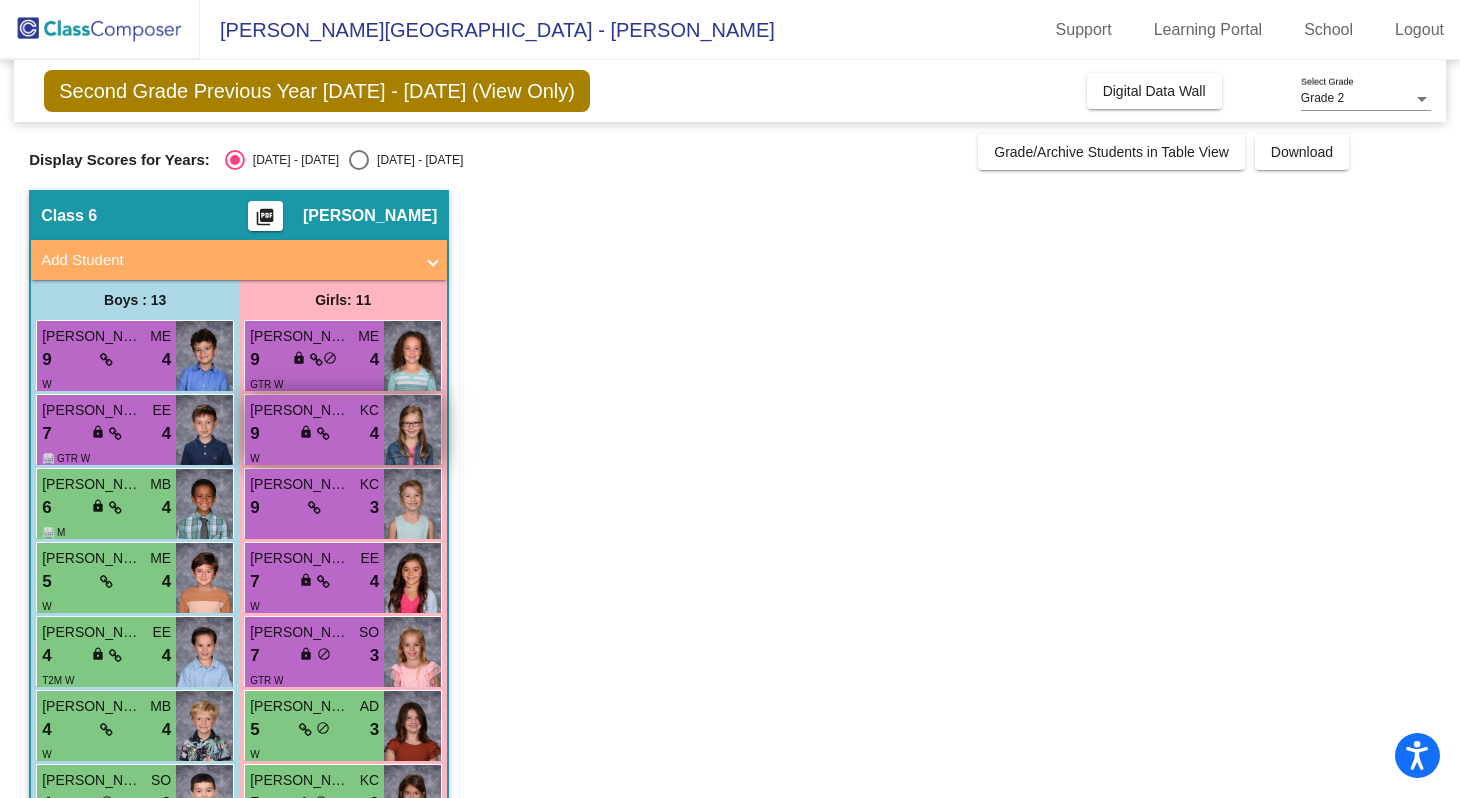 click on "9 lock do_not_disturb_alt 4" at bounding box center (314, 434) 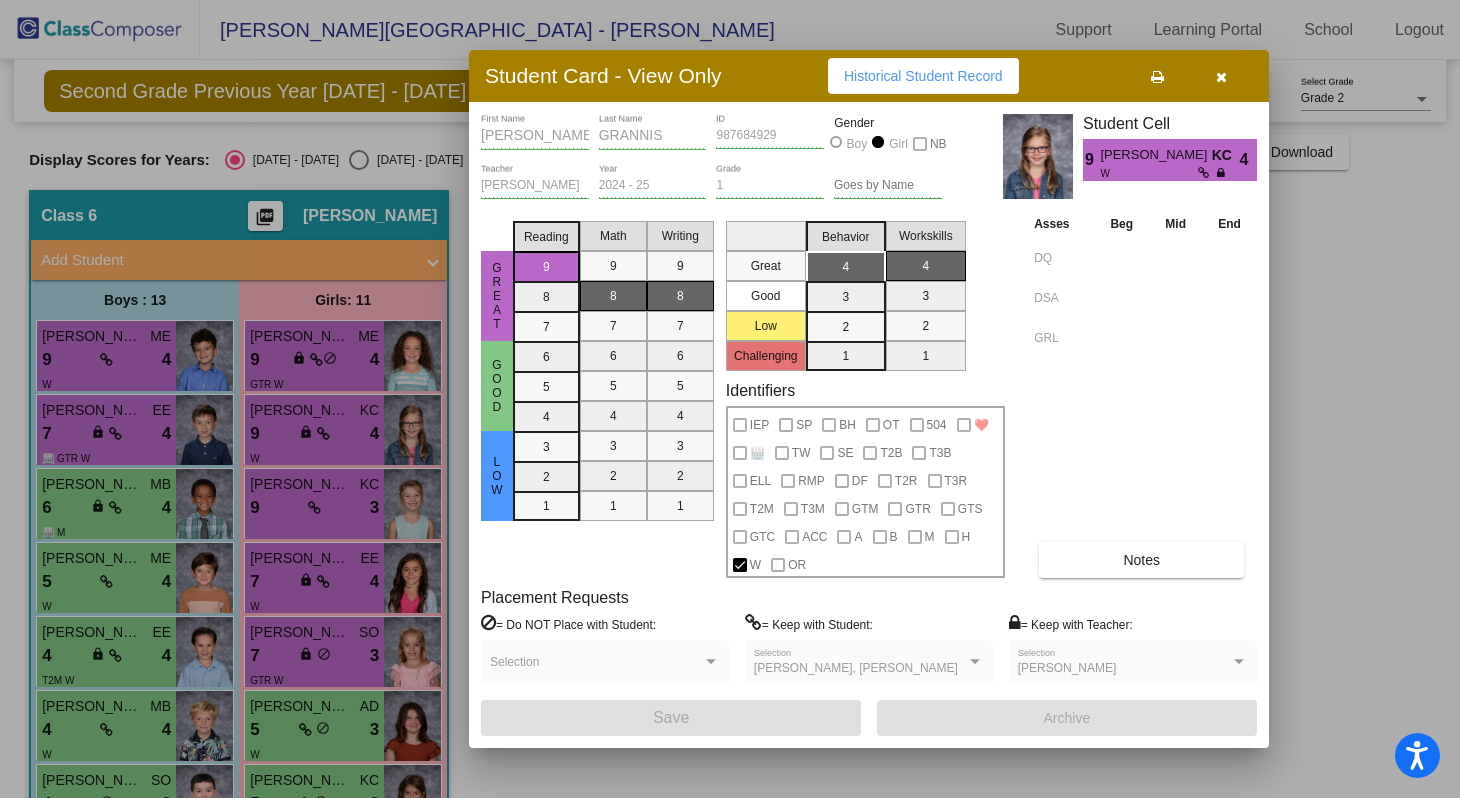 click at bounding box center [1221, 76] 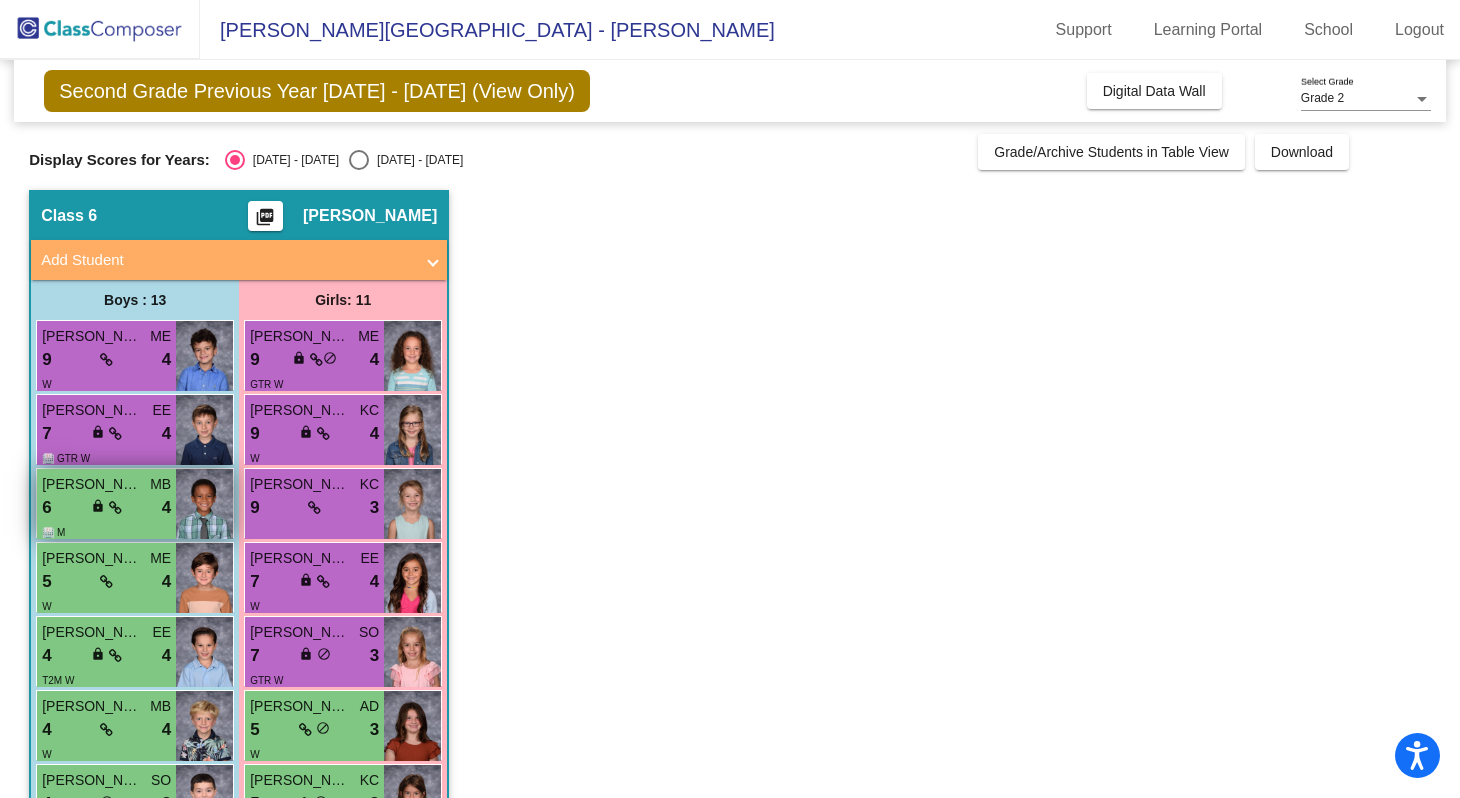 click on "lock" at bounding box center [98, 506] 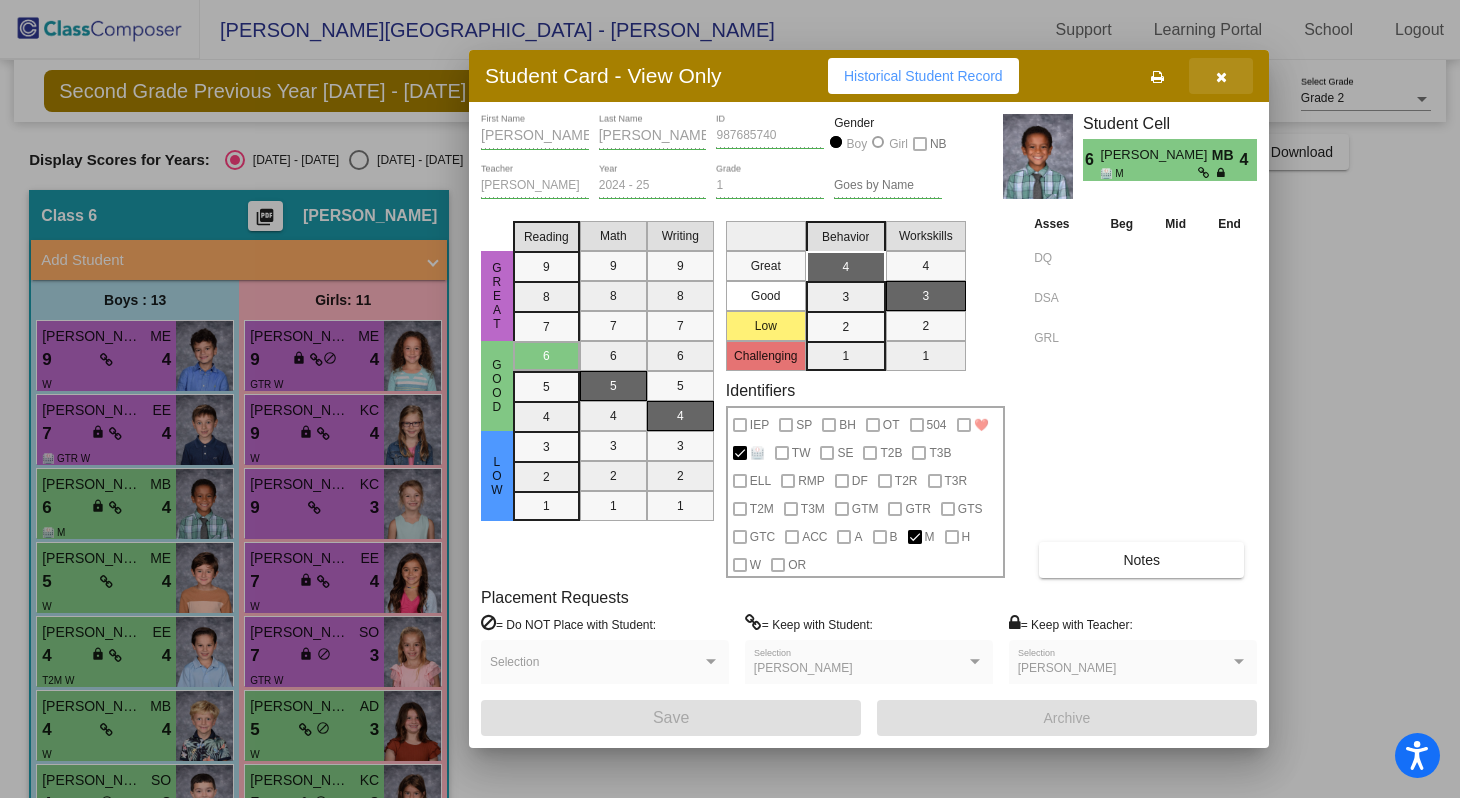 click at bounding box center (1221, 77) 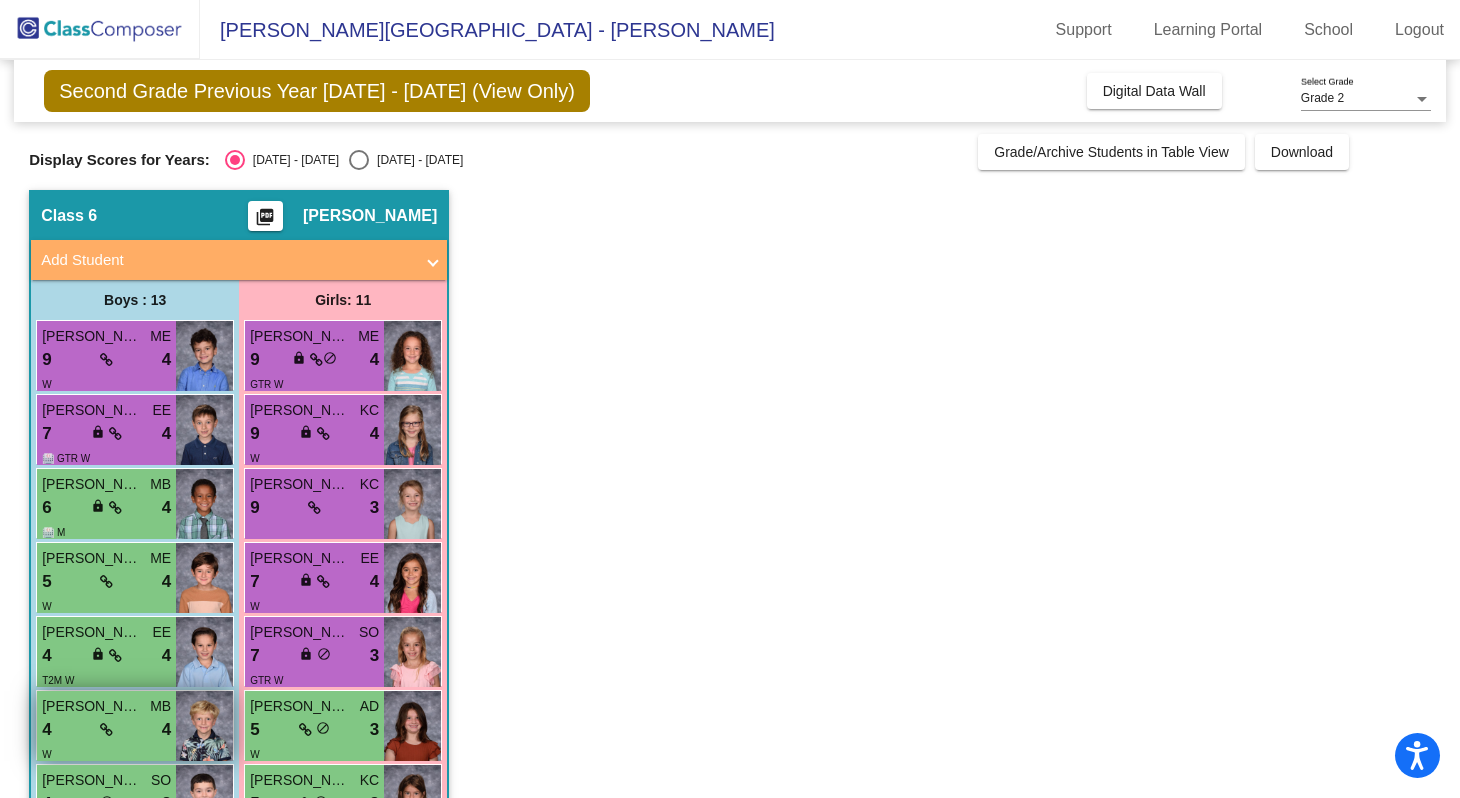 click on "4 lock do_not_disturb_alt 4" at bounding box center (106, 730) 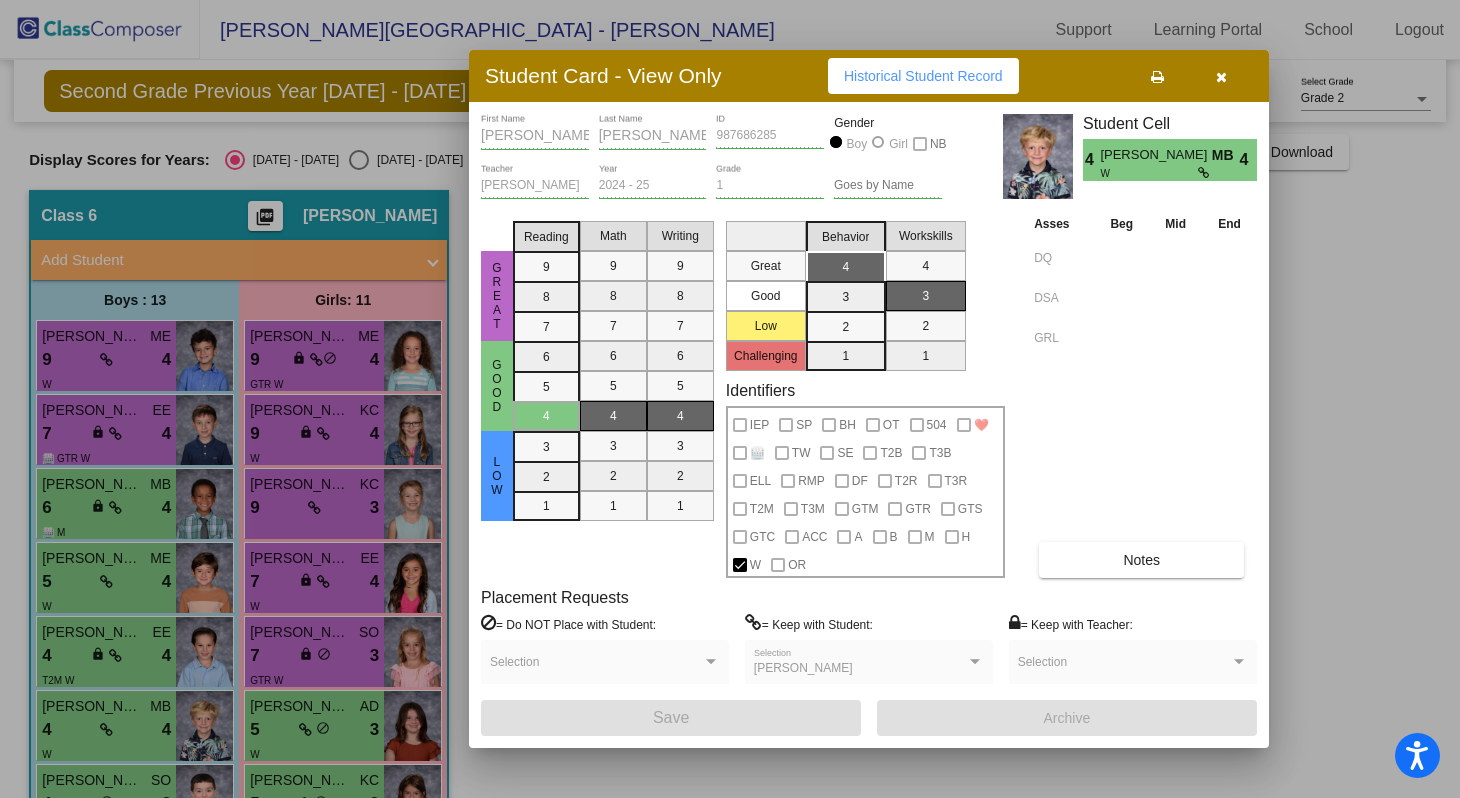 click at bounding box center (730, 399) 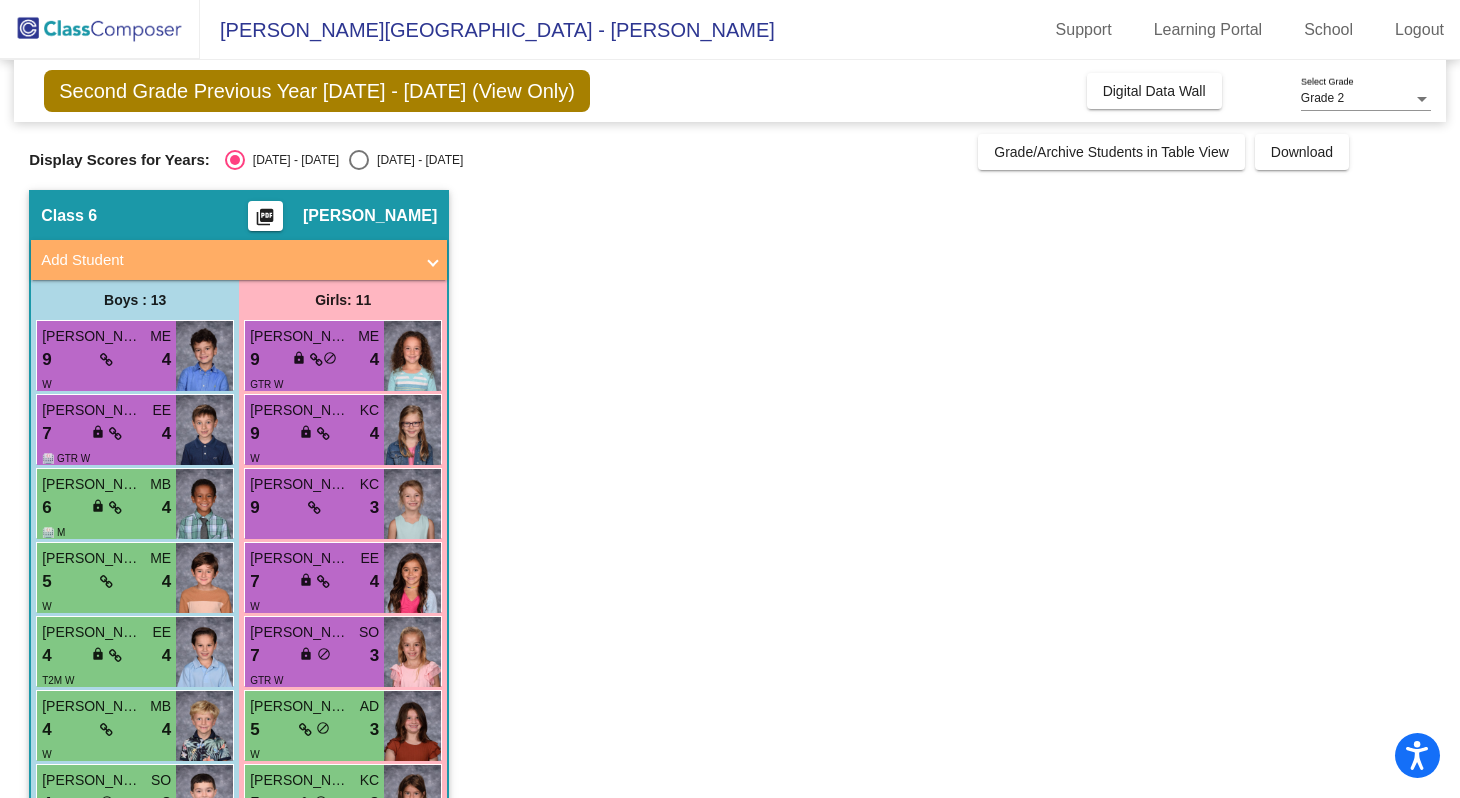 click on "4 lock do_not_disturb_alt 4" at bounding box center [106, 656] 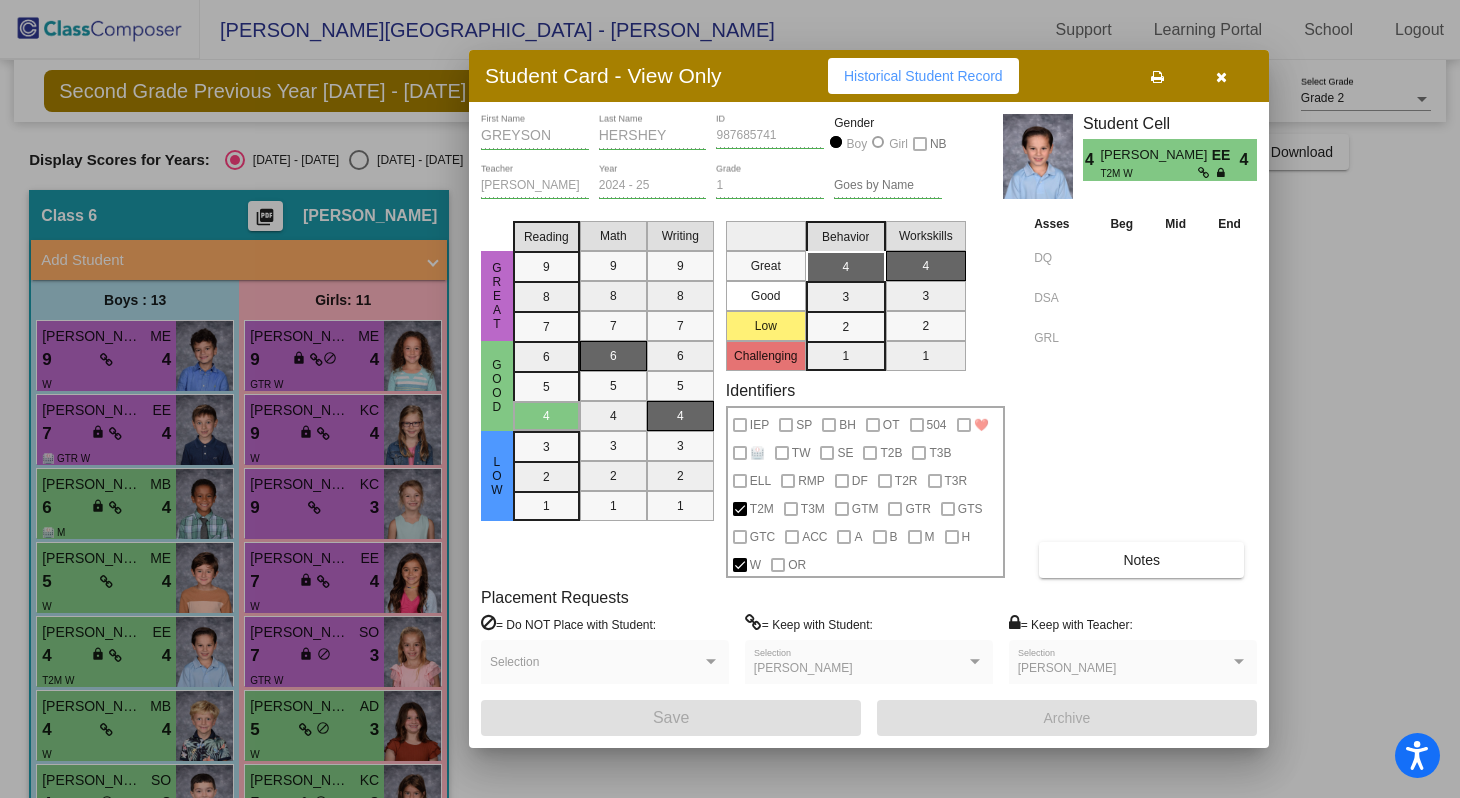 click at bounding box center (1221, 77) 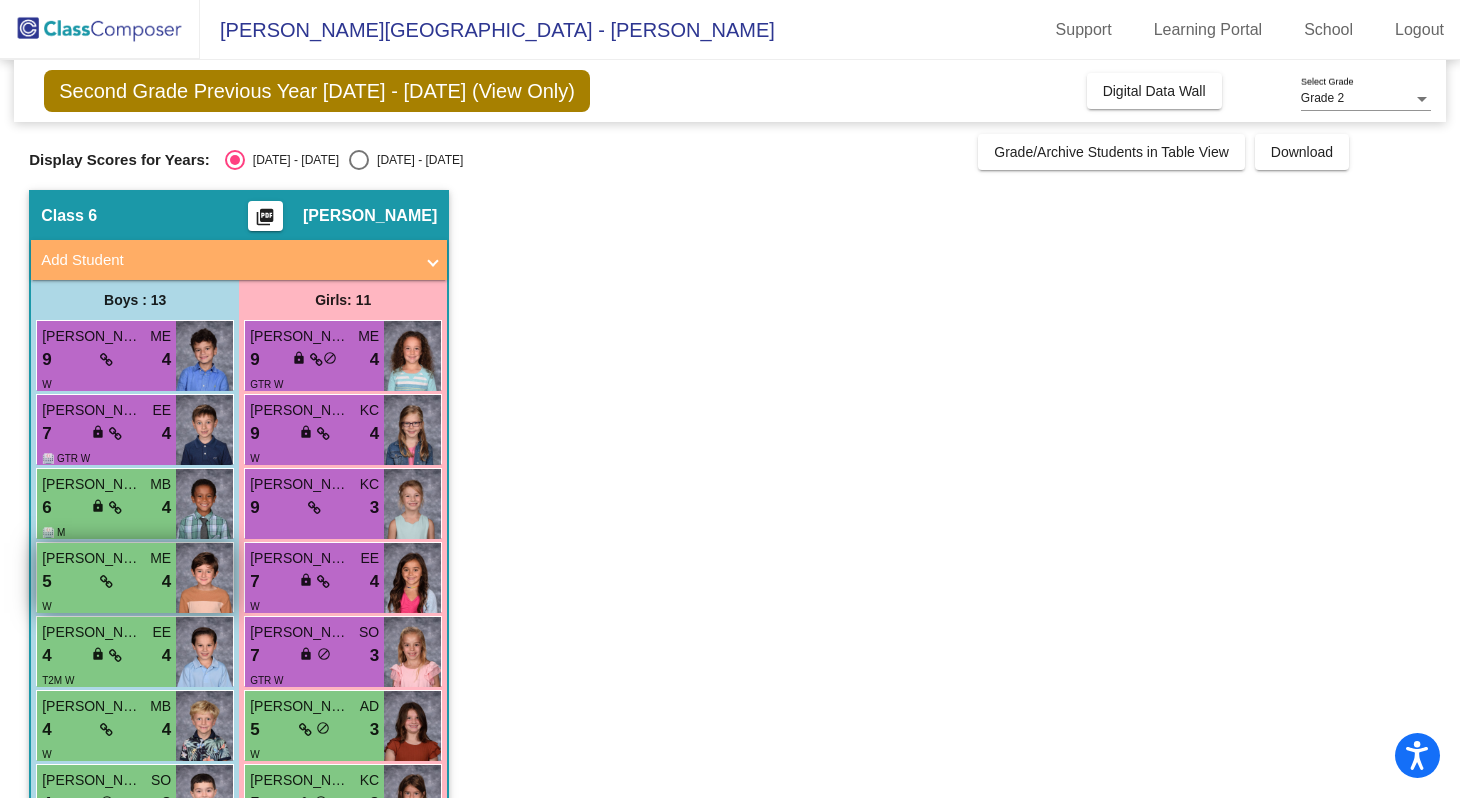click on "5 lock do_not_disturb_alt 4" at bounding box center (106, 582) 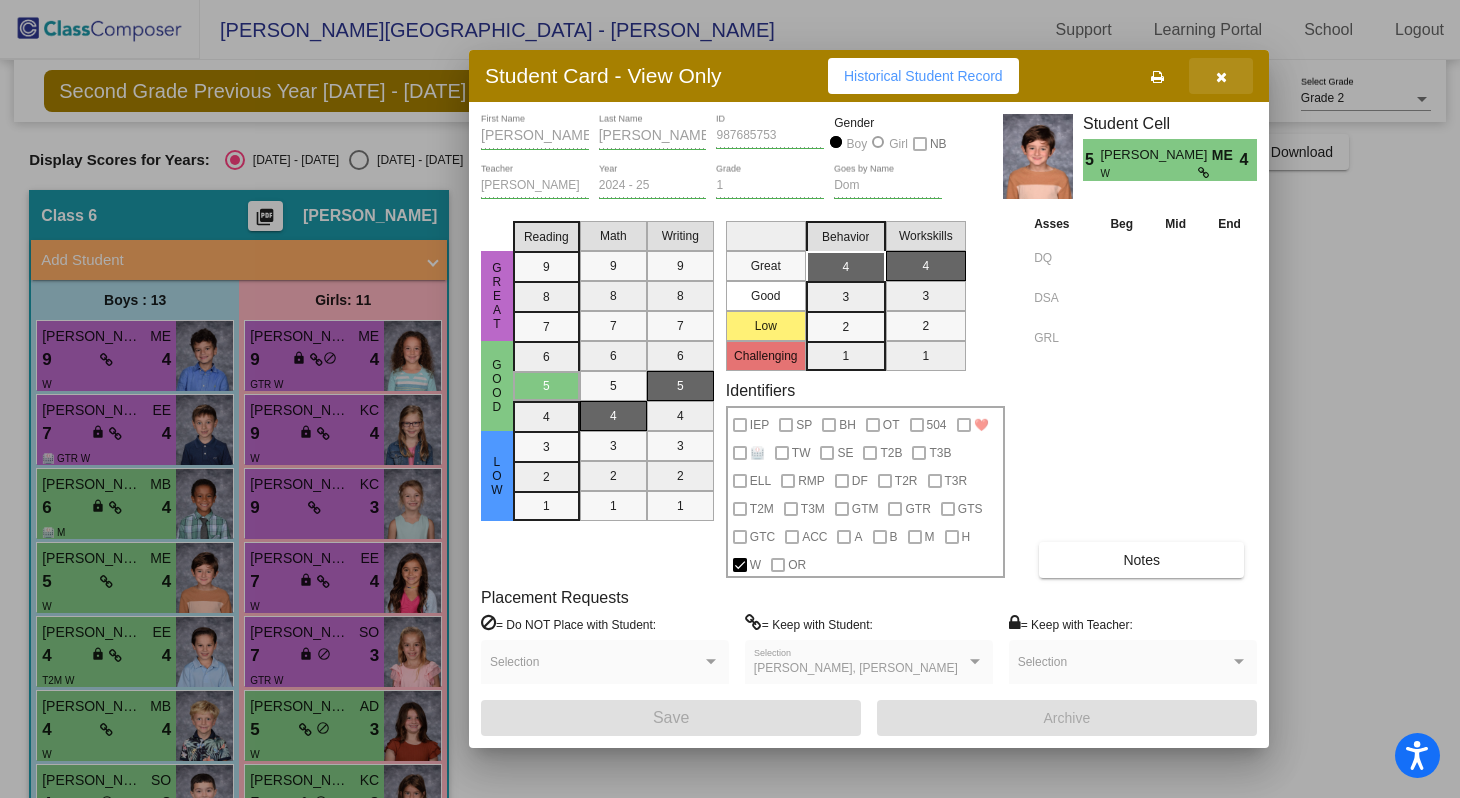 click at bounding box center (1221, 77) 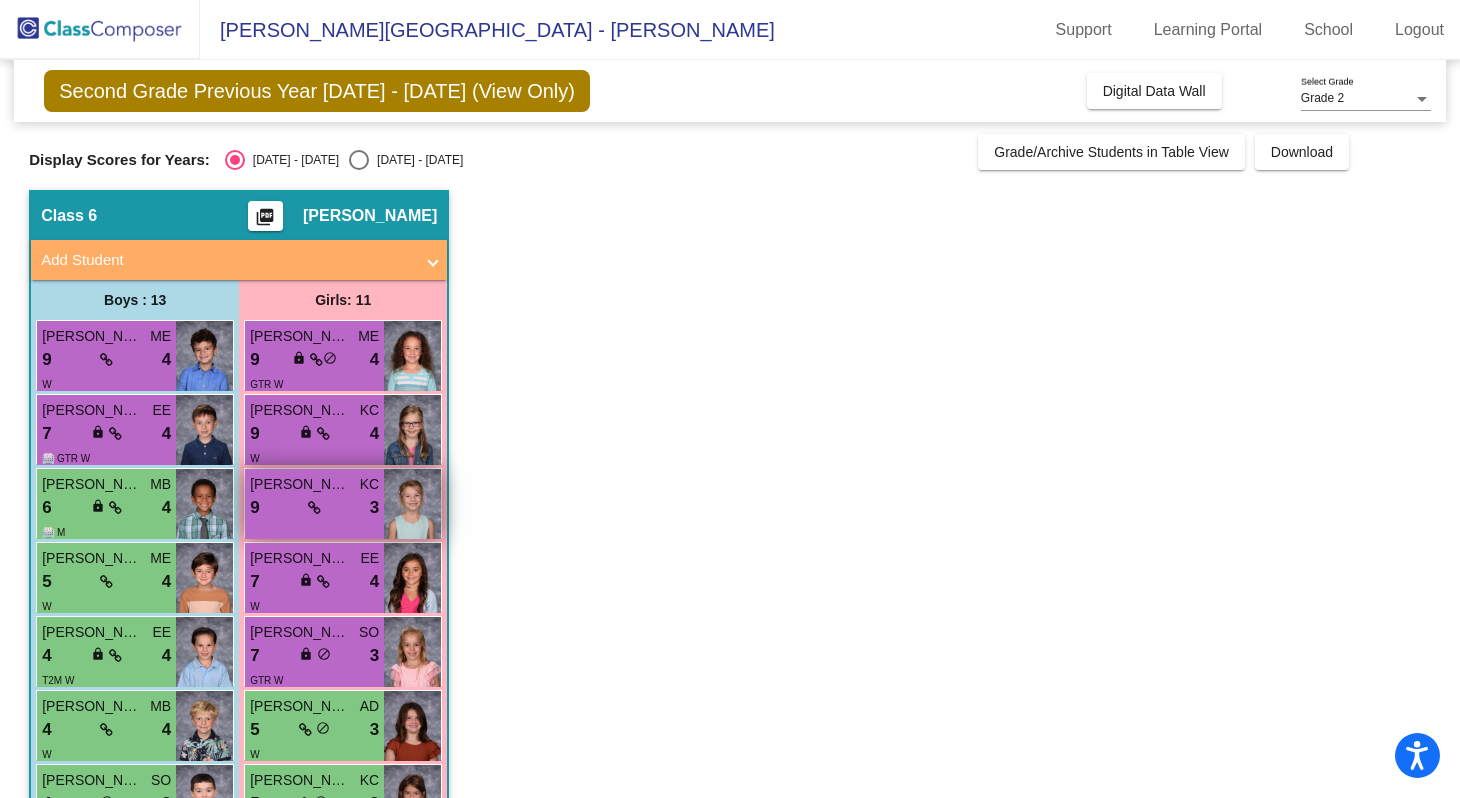 click on "9 lock do_not_disturb_alt 3" at bounding box center [314, 508] 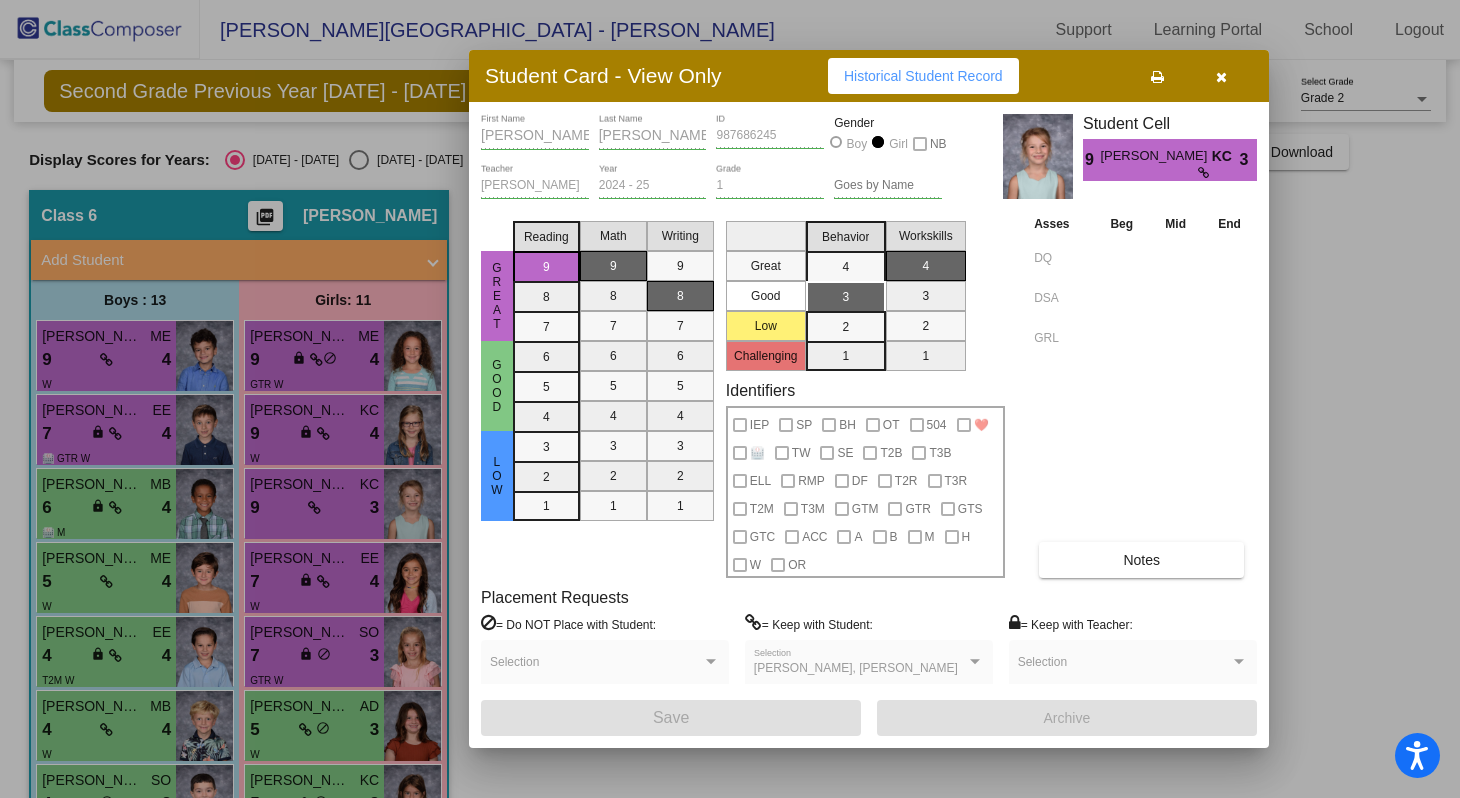 click at bounding box center [730, 399] 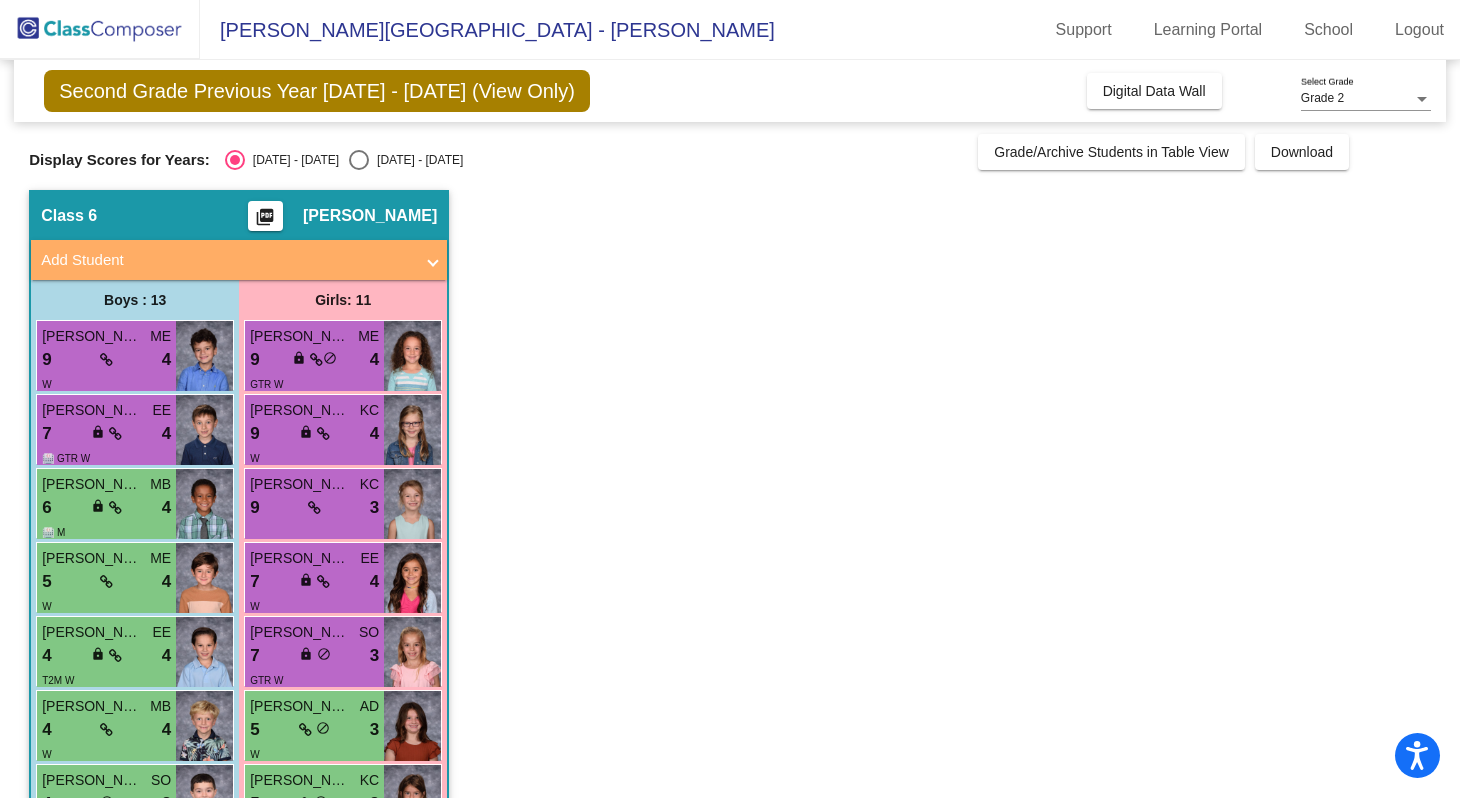 click on "lock" at bounding box center [299, 358] 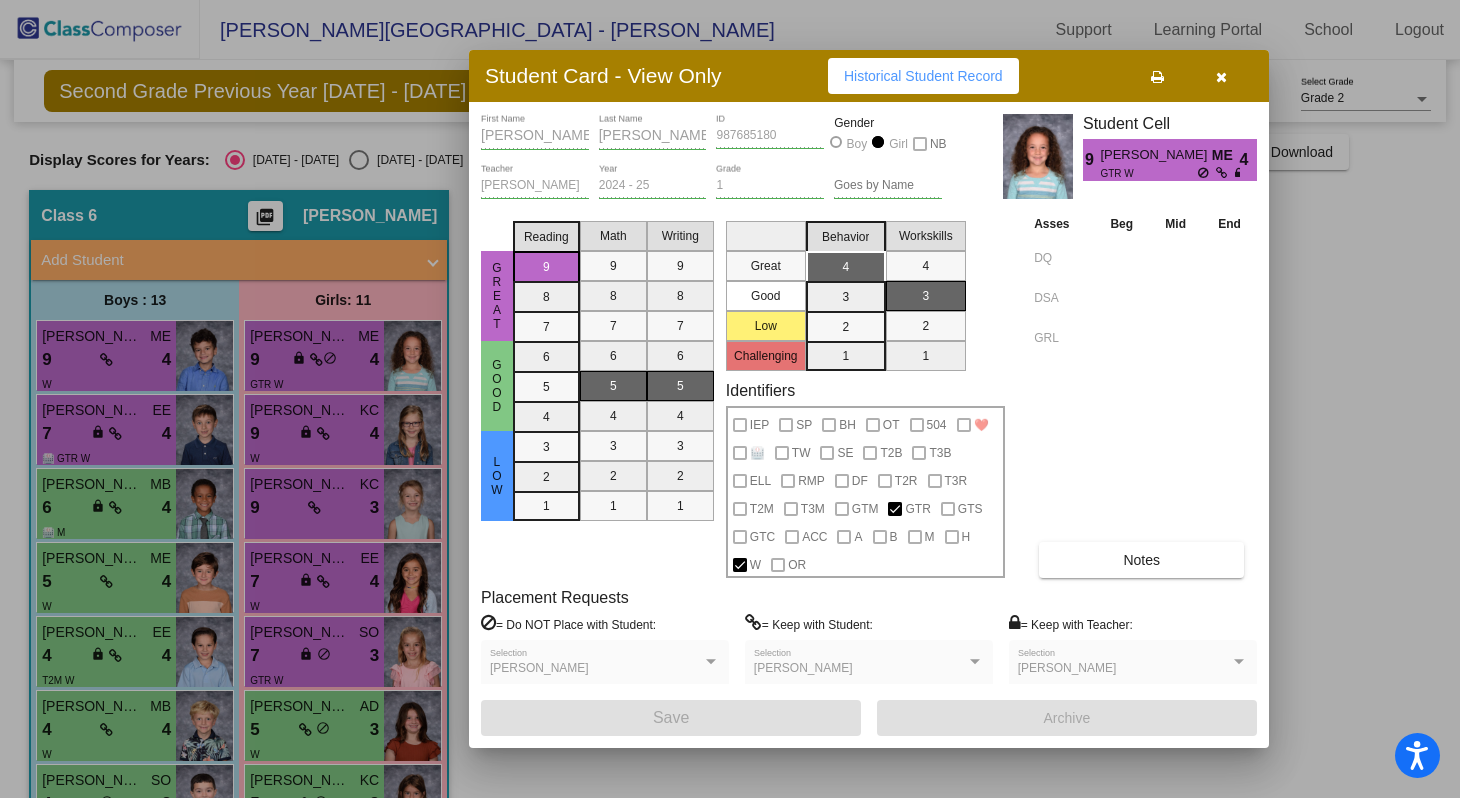 click at bounding box center [730, 399] 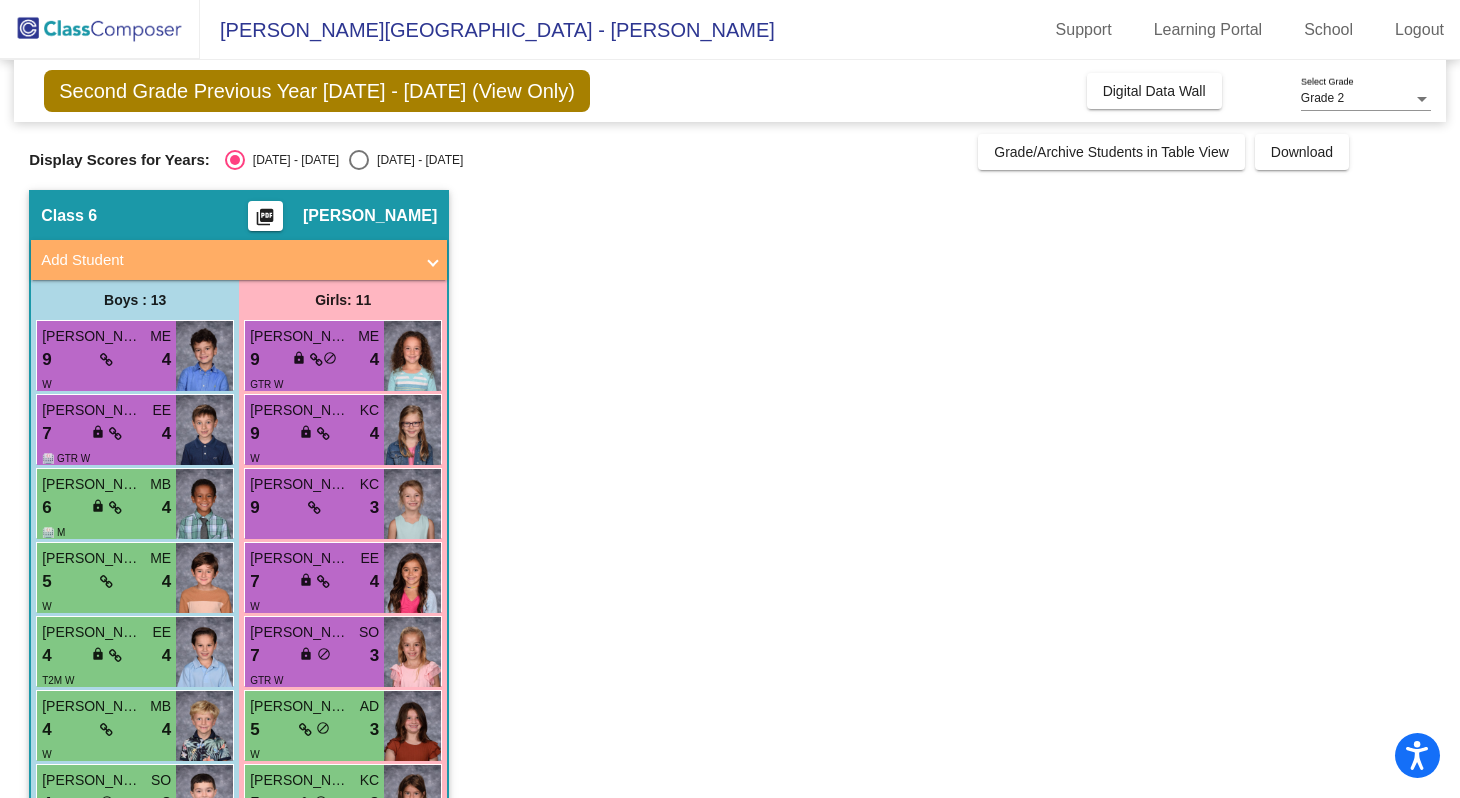click on "lock do_not_disturb_alt" at bounding box center (315, 656) 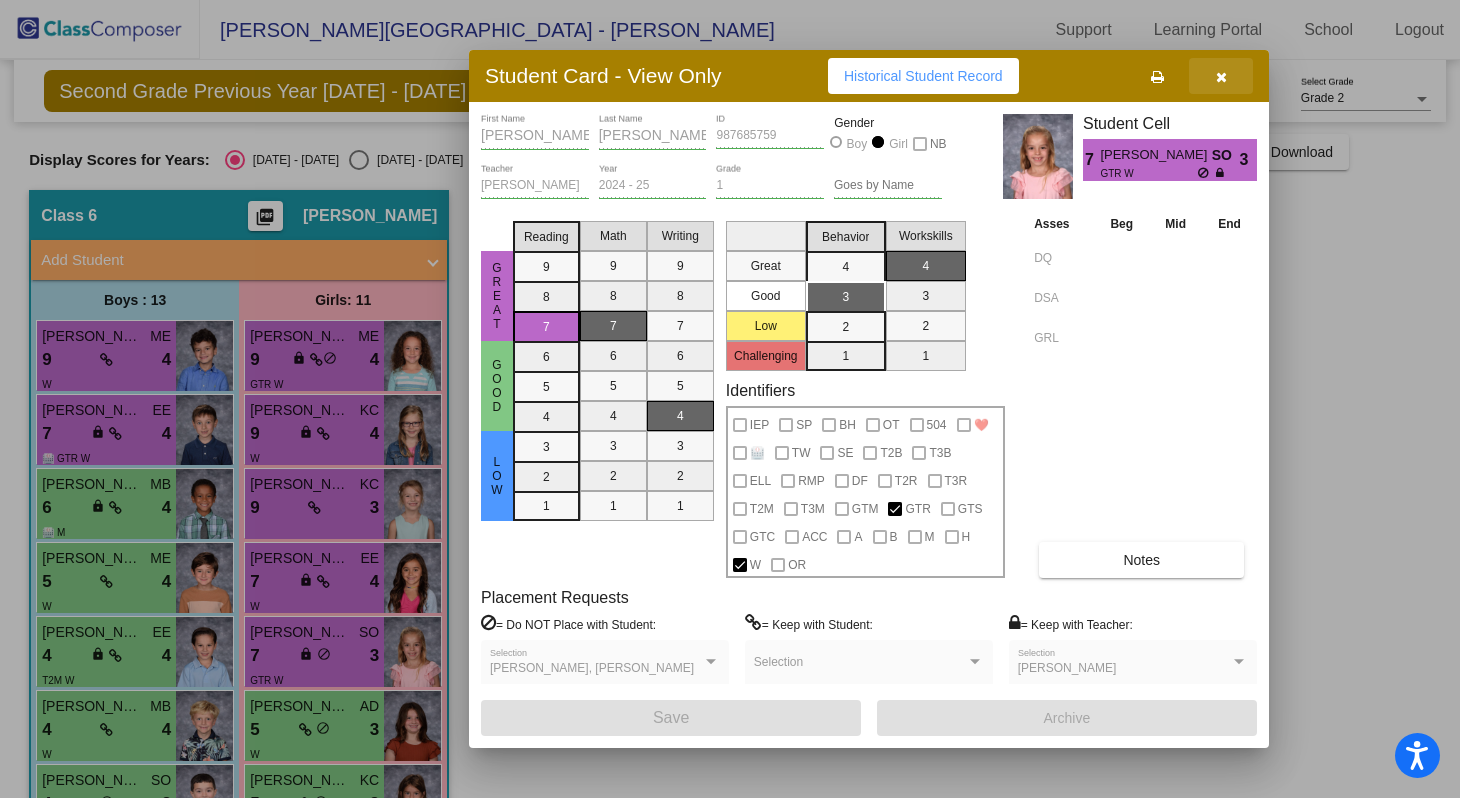 click at bounding box center (1221, 76) 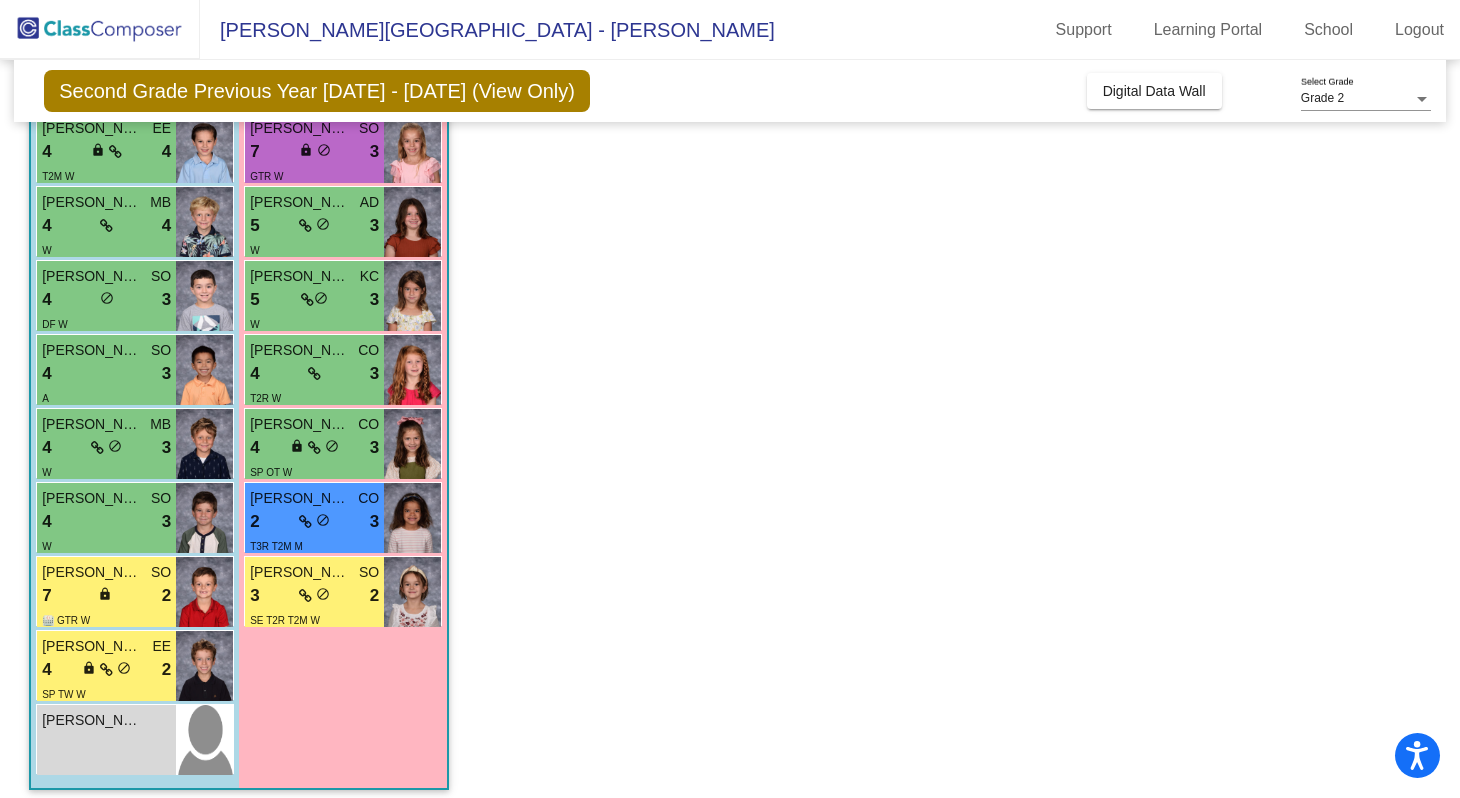 scroll, scrollTop: 506, scrollLeft: 0, axis: vertical 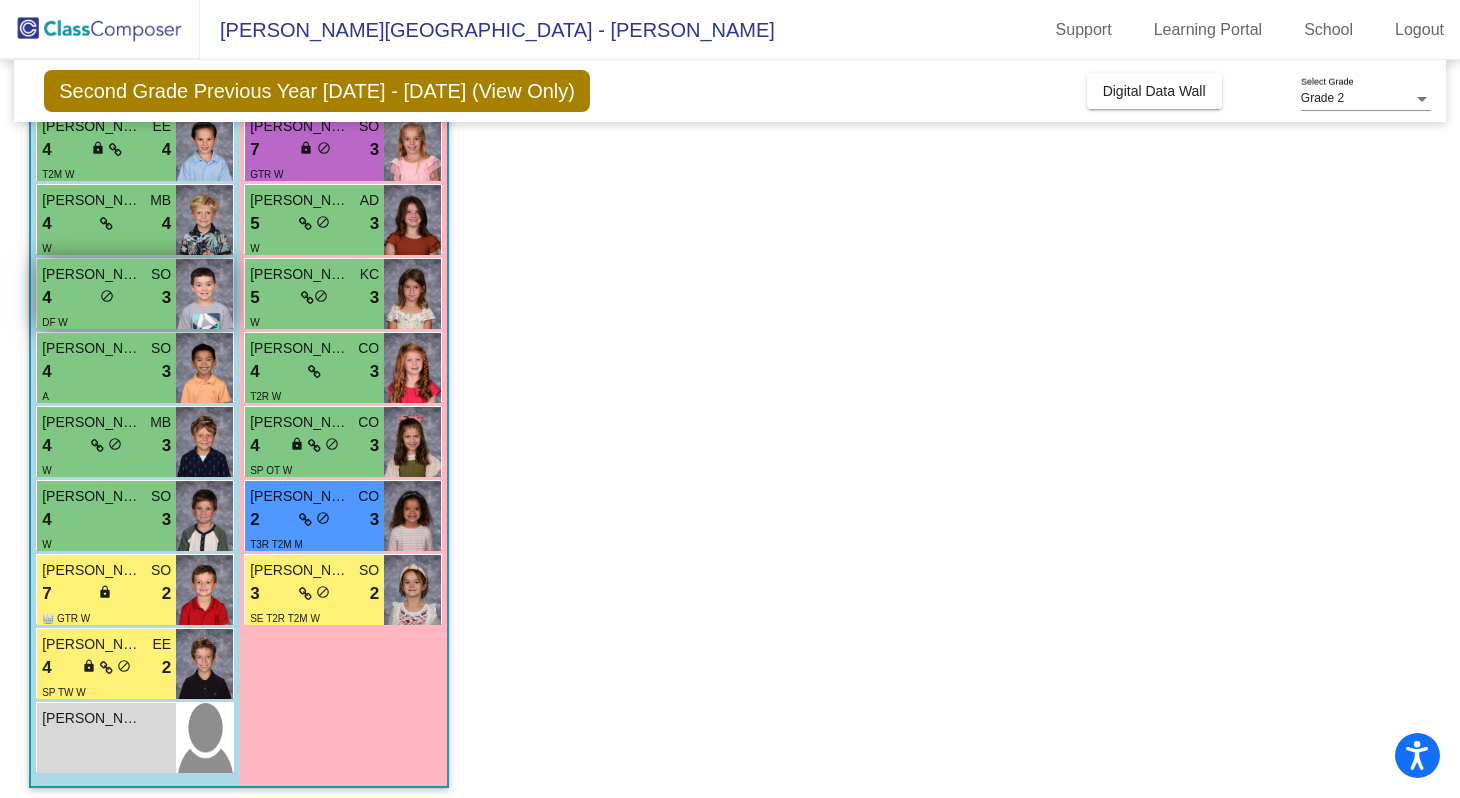 click on "4 lock do_not_disturb_alt 3" at bounding box center (106, 298) 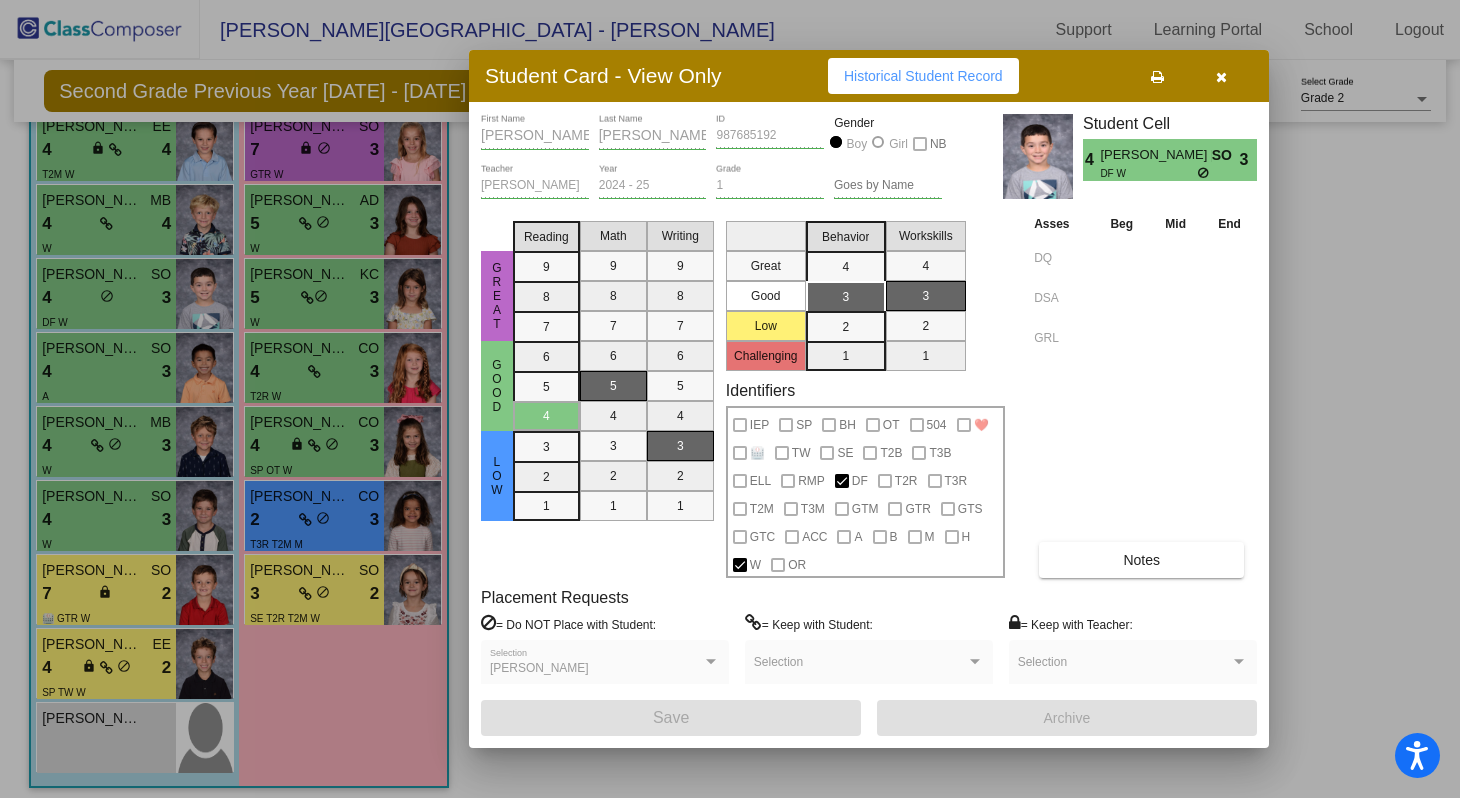 click at bounding box center [730, 399] 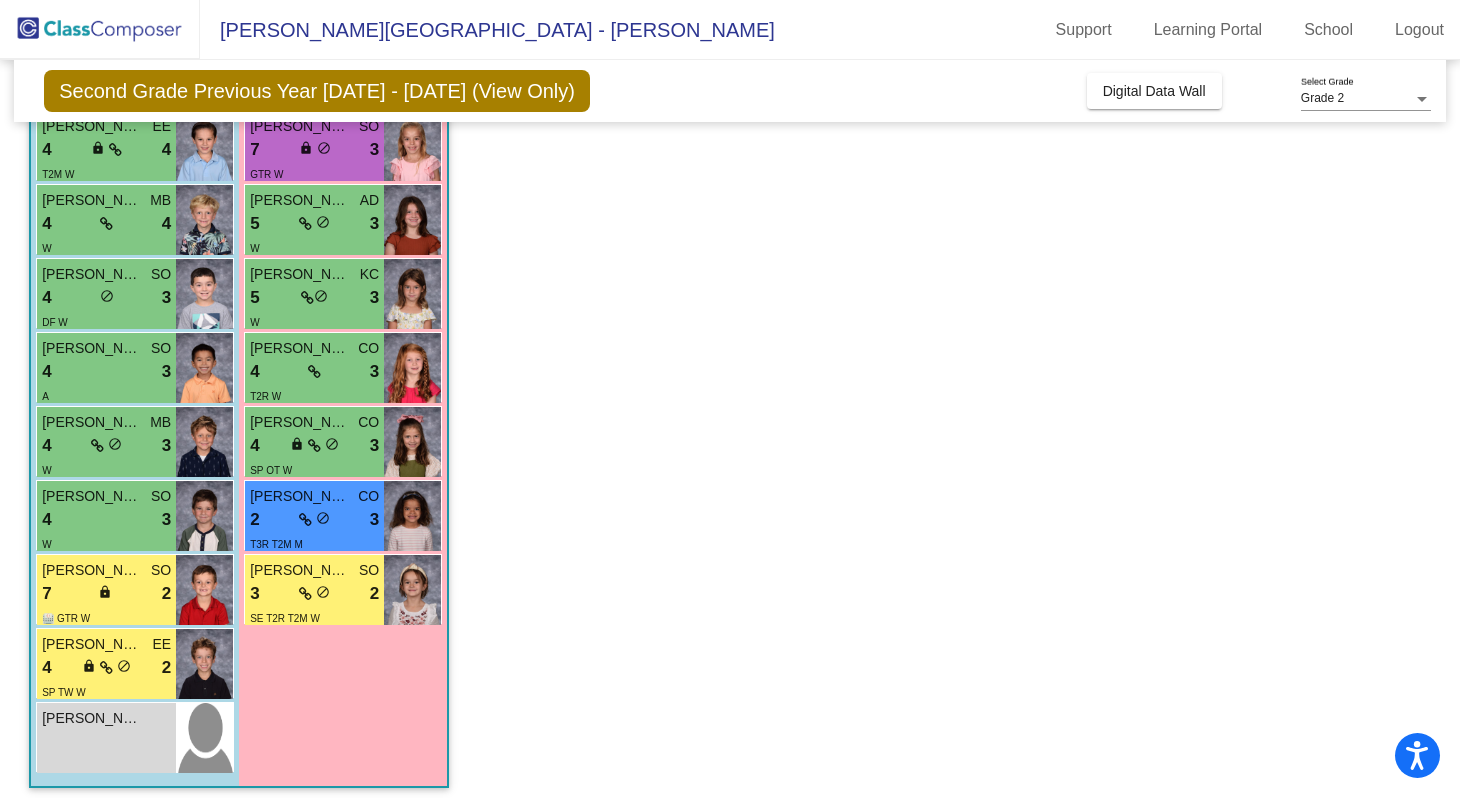 click on "4 lock do_not_disturb_alt 3" at bounding box center [106, 372] 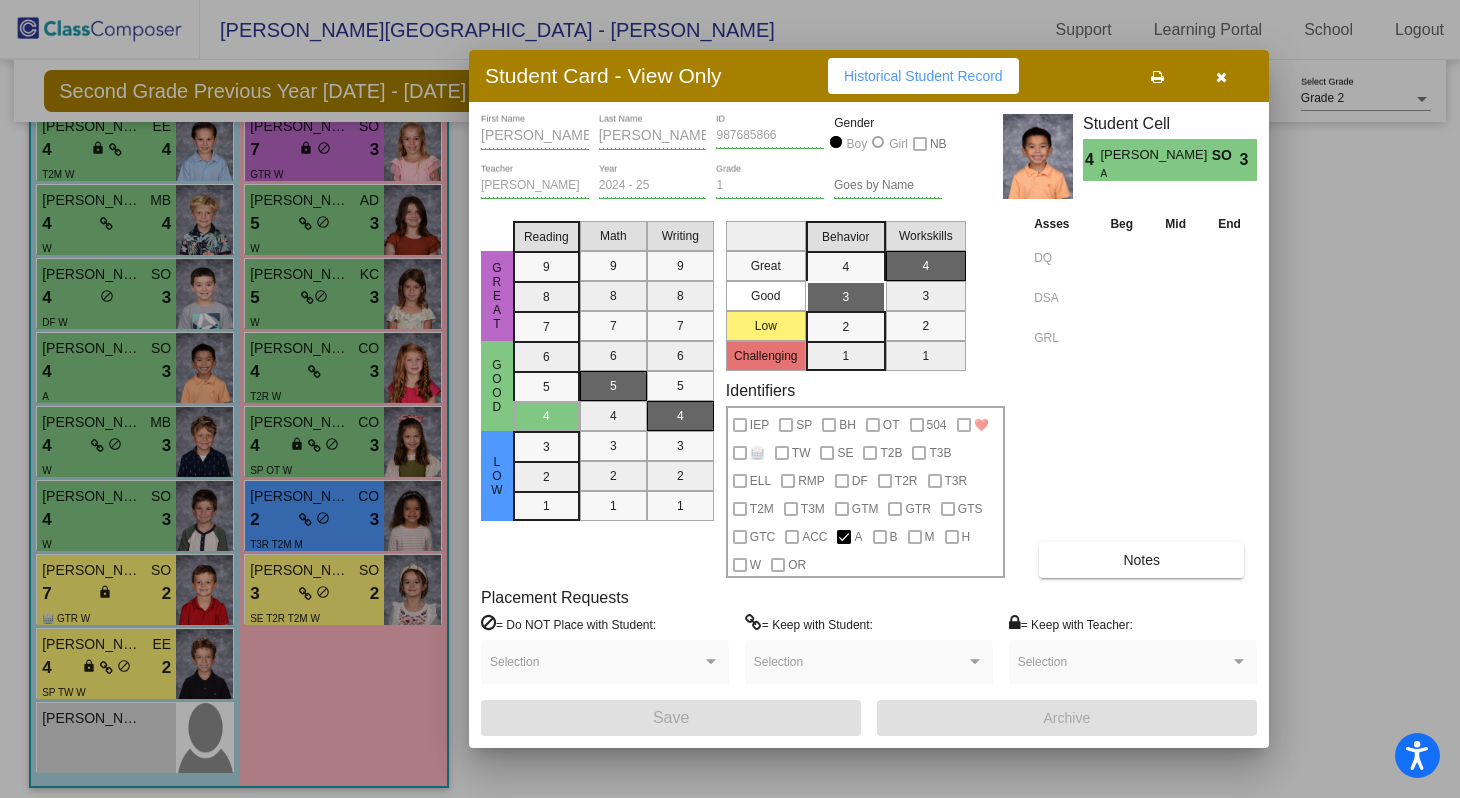 click at bounding box center (730, 399) 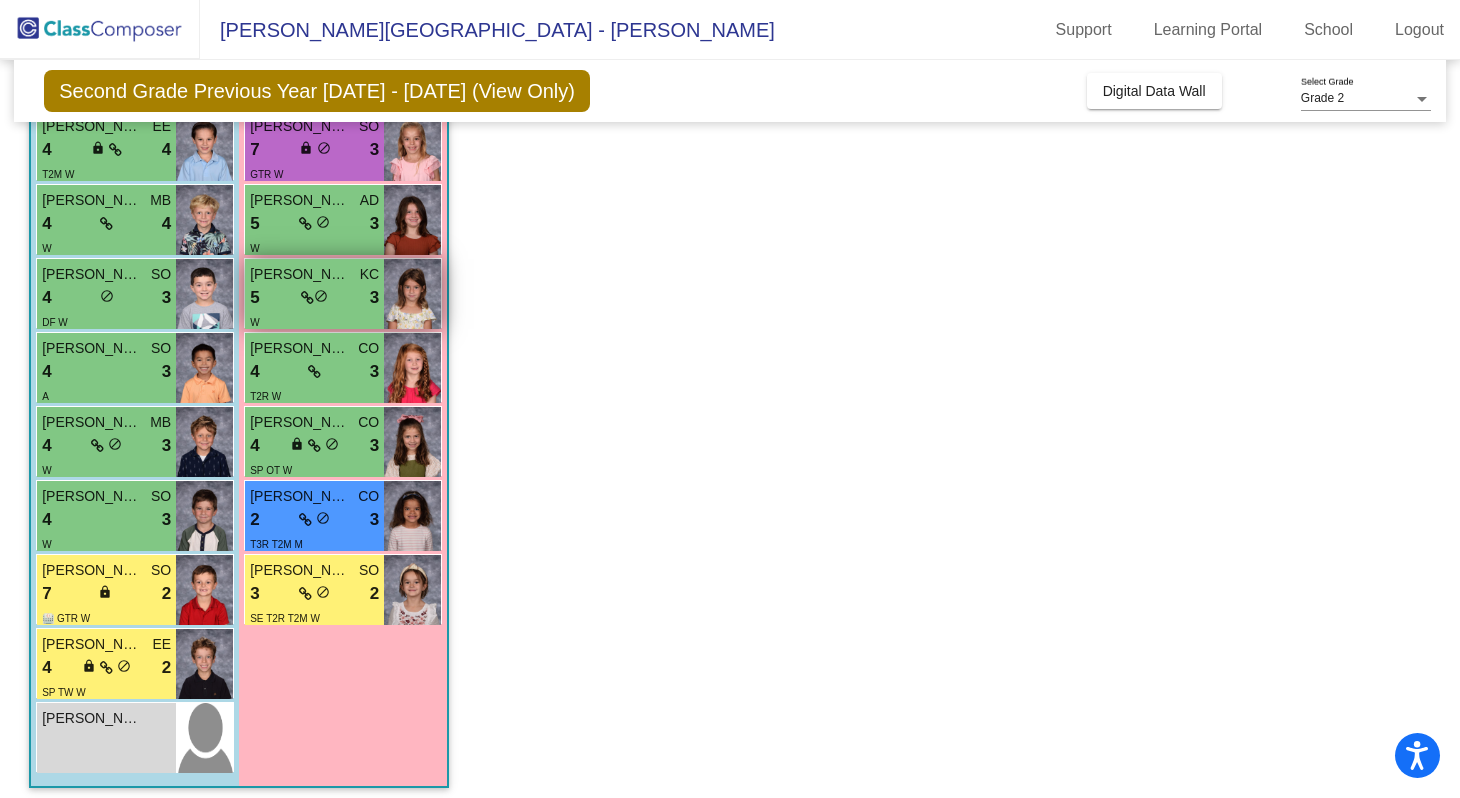 click on "5 lock do_not_disturb_alt 3" at bounding box center [314, 298] 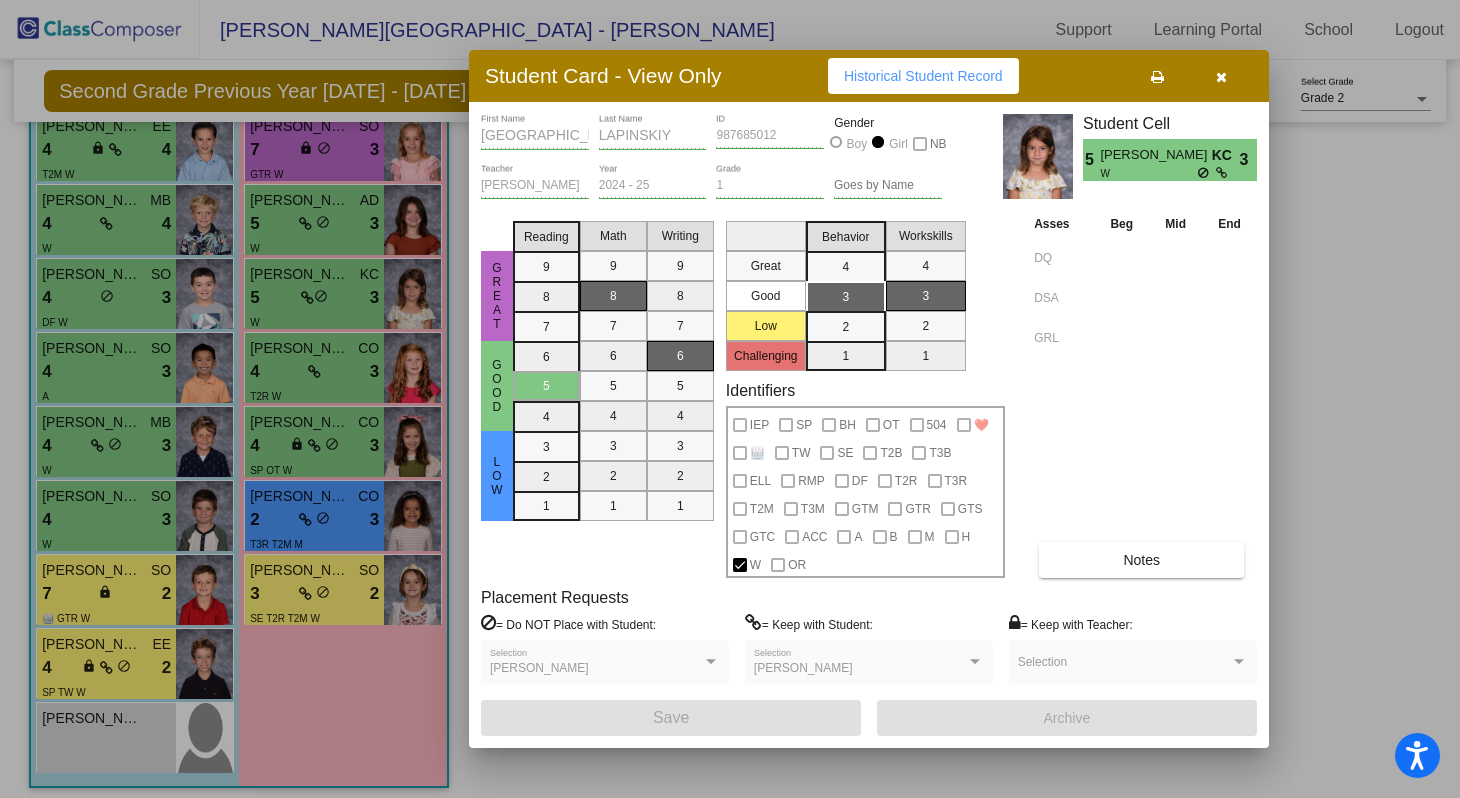 click at bounding box center (730, 399) 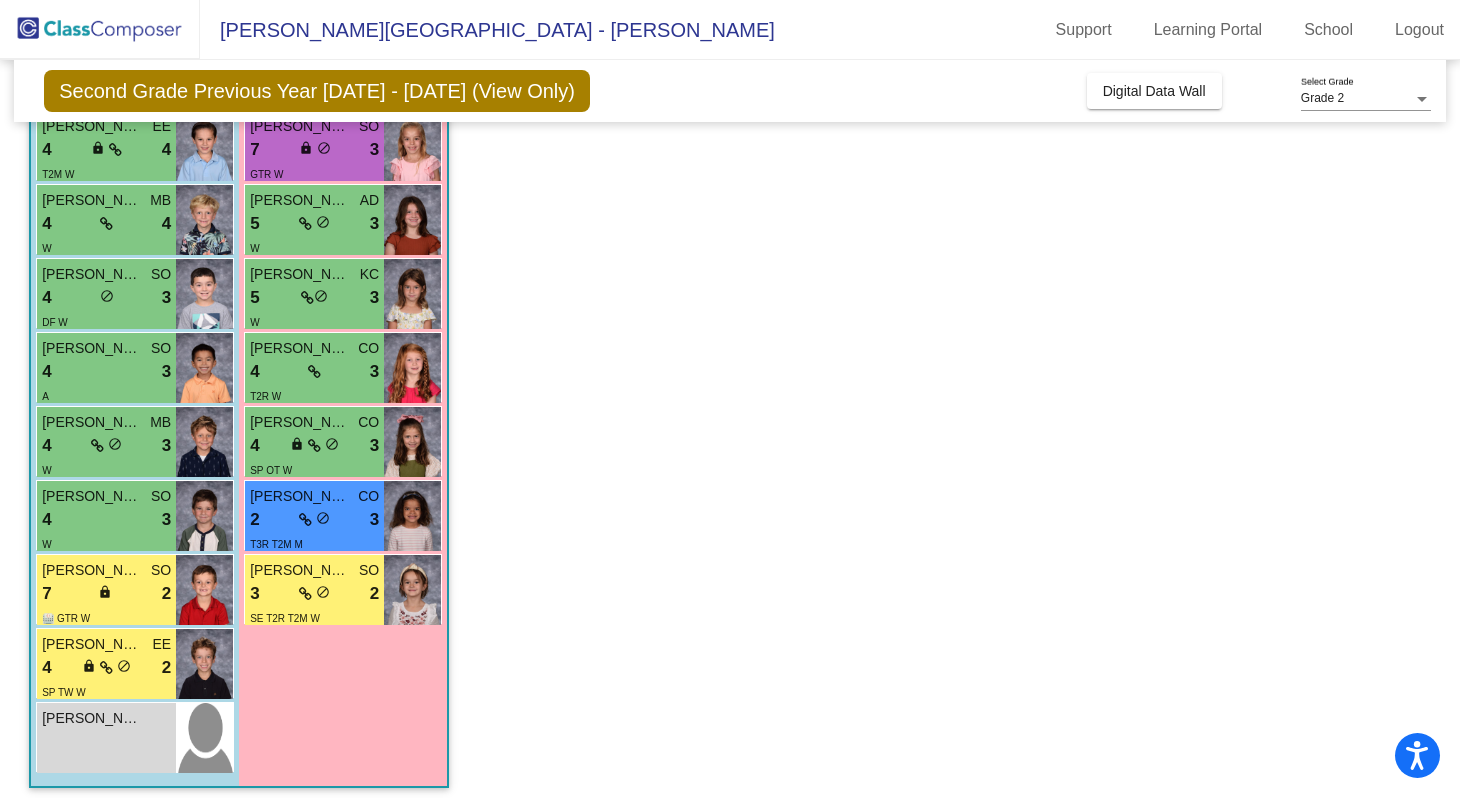 click on "[PERSON_NAME]" at bounding box center (300, 348) 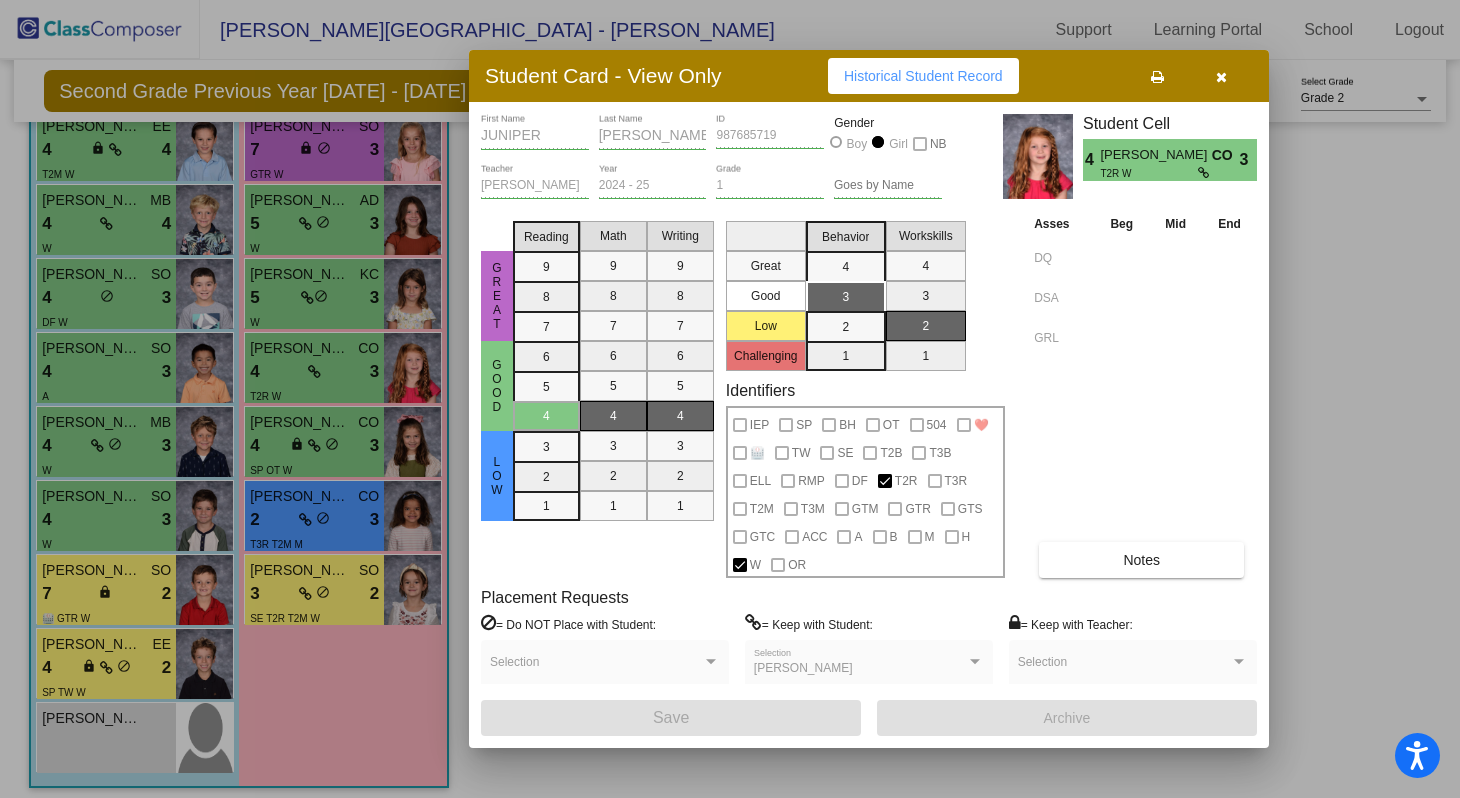 click at bounding box center (730, 399) 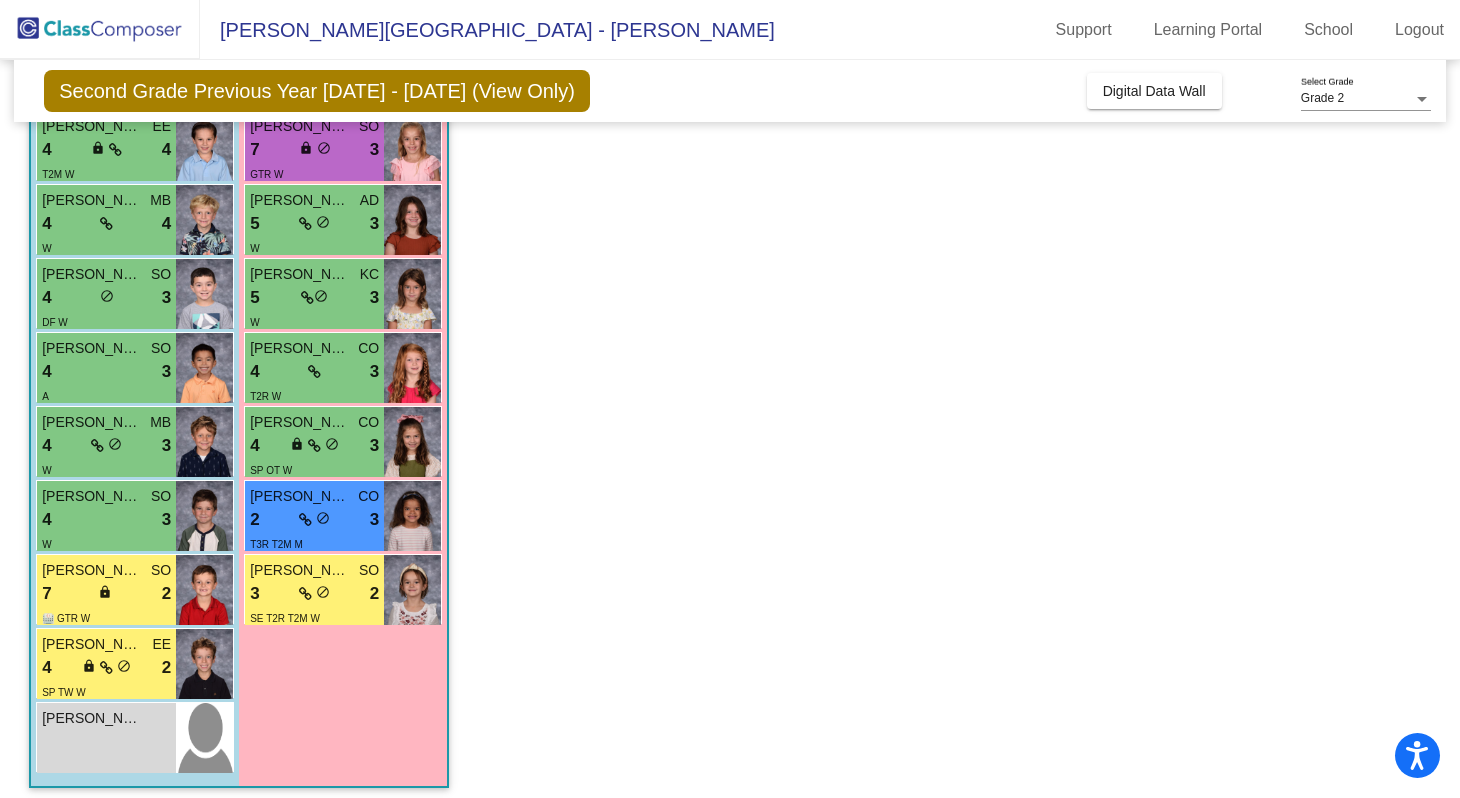 click on "[PERSON_NAME]" at bounding box center (92, 422) 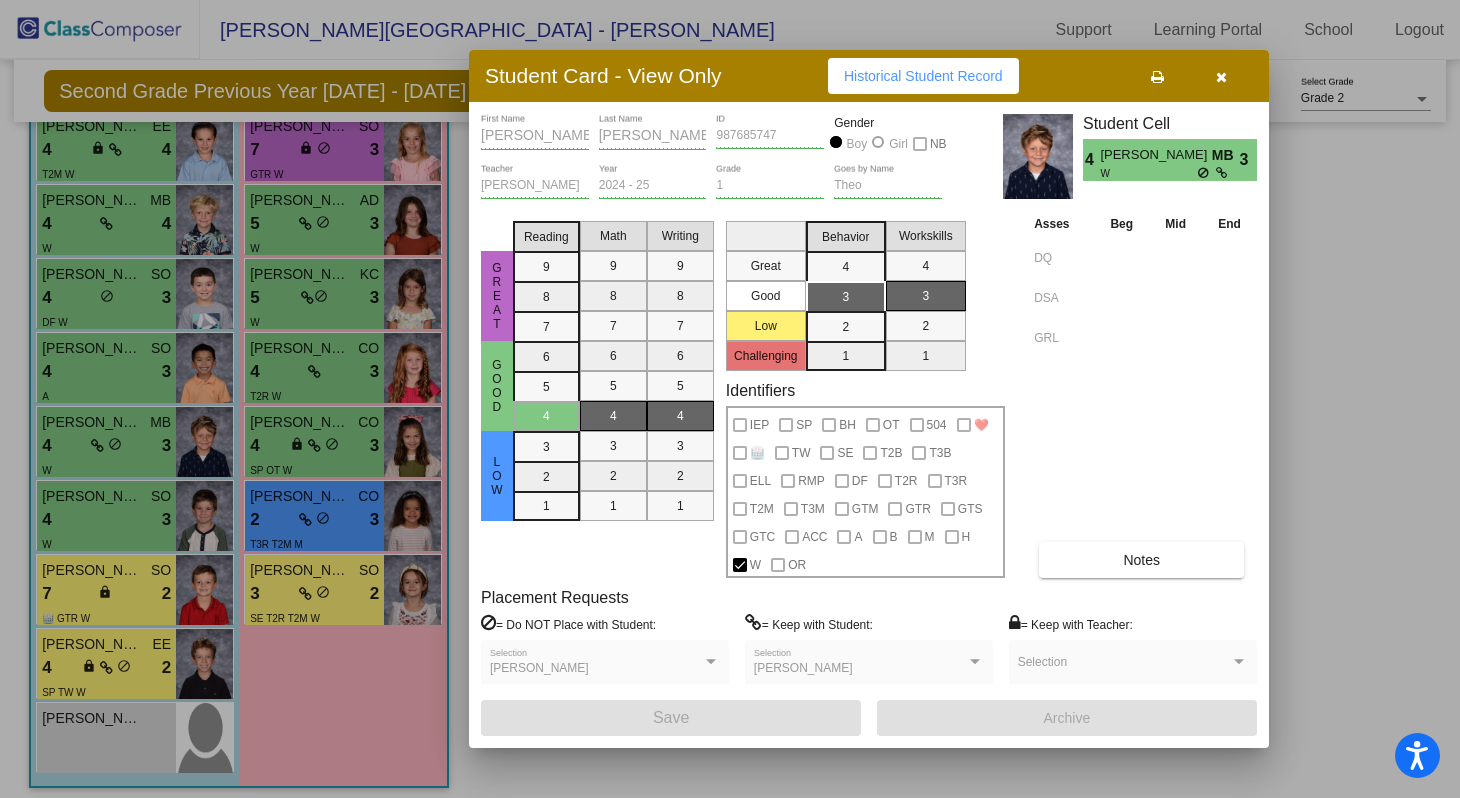 click at bounding box center [730, 399] 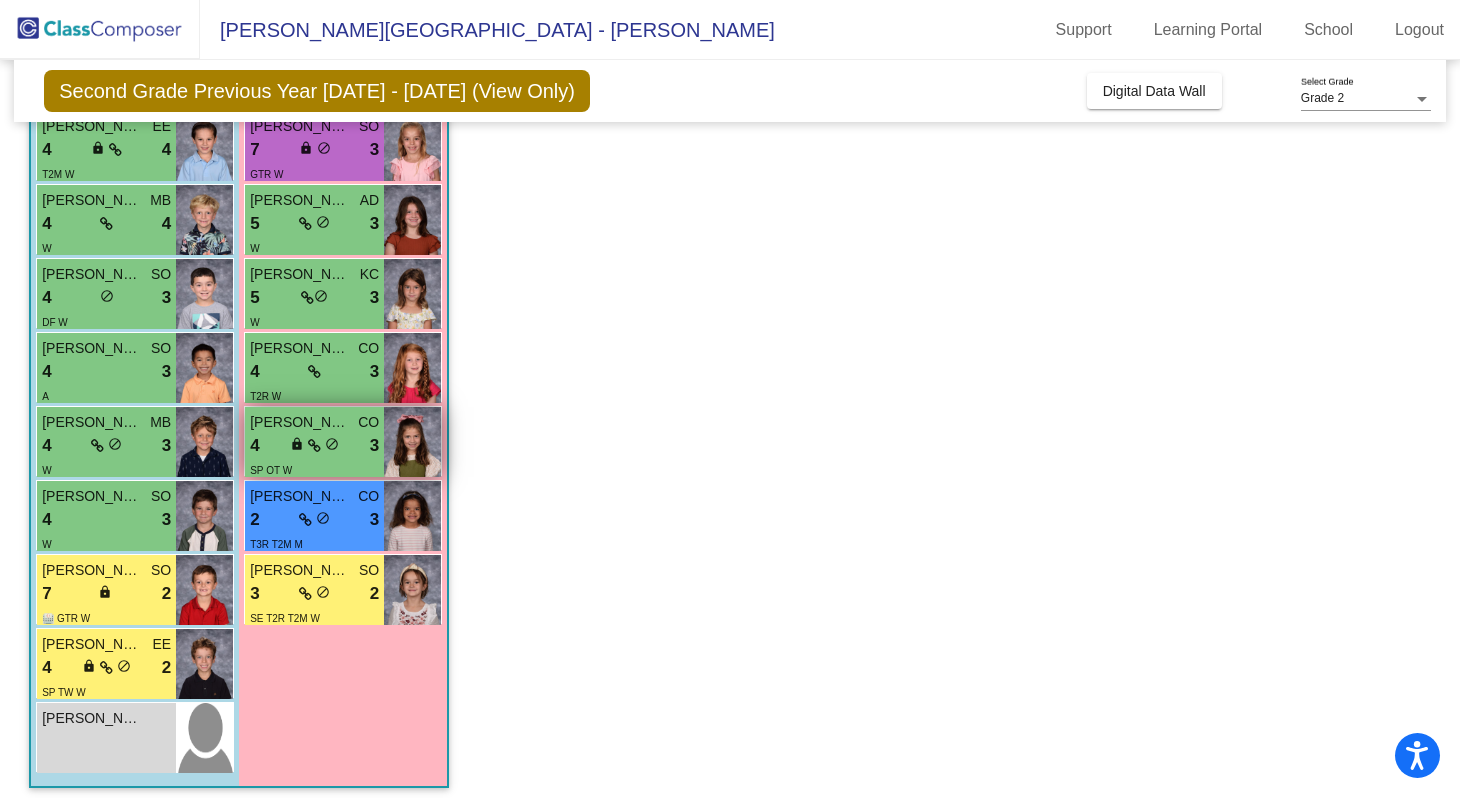 click at bounding box center [314, 446] 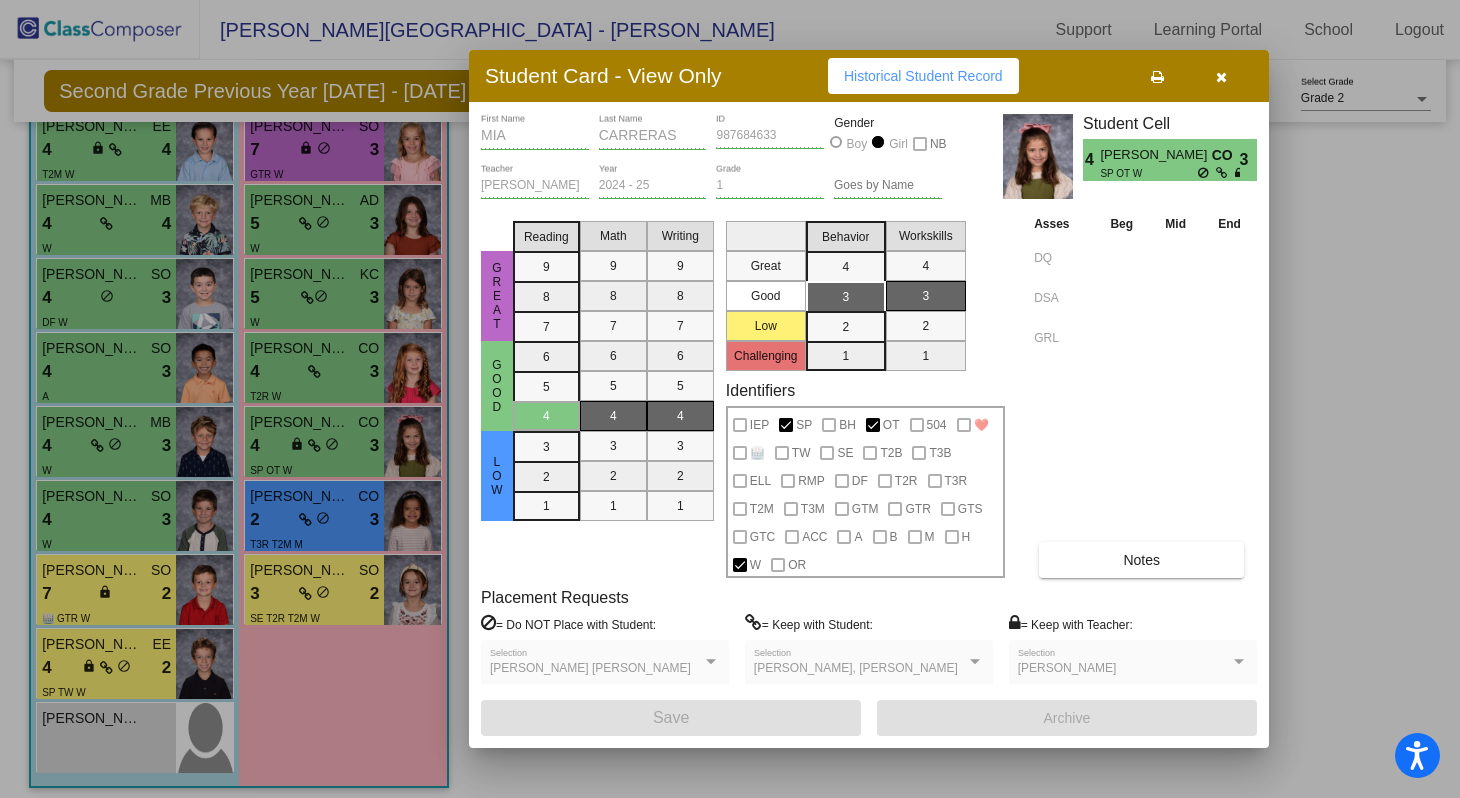 click at bounding box center (730, 399) 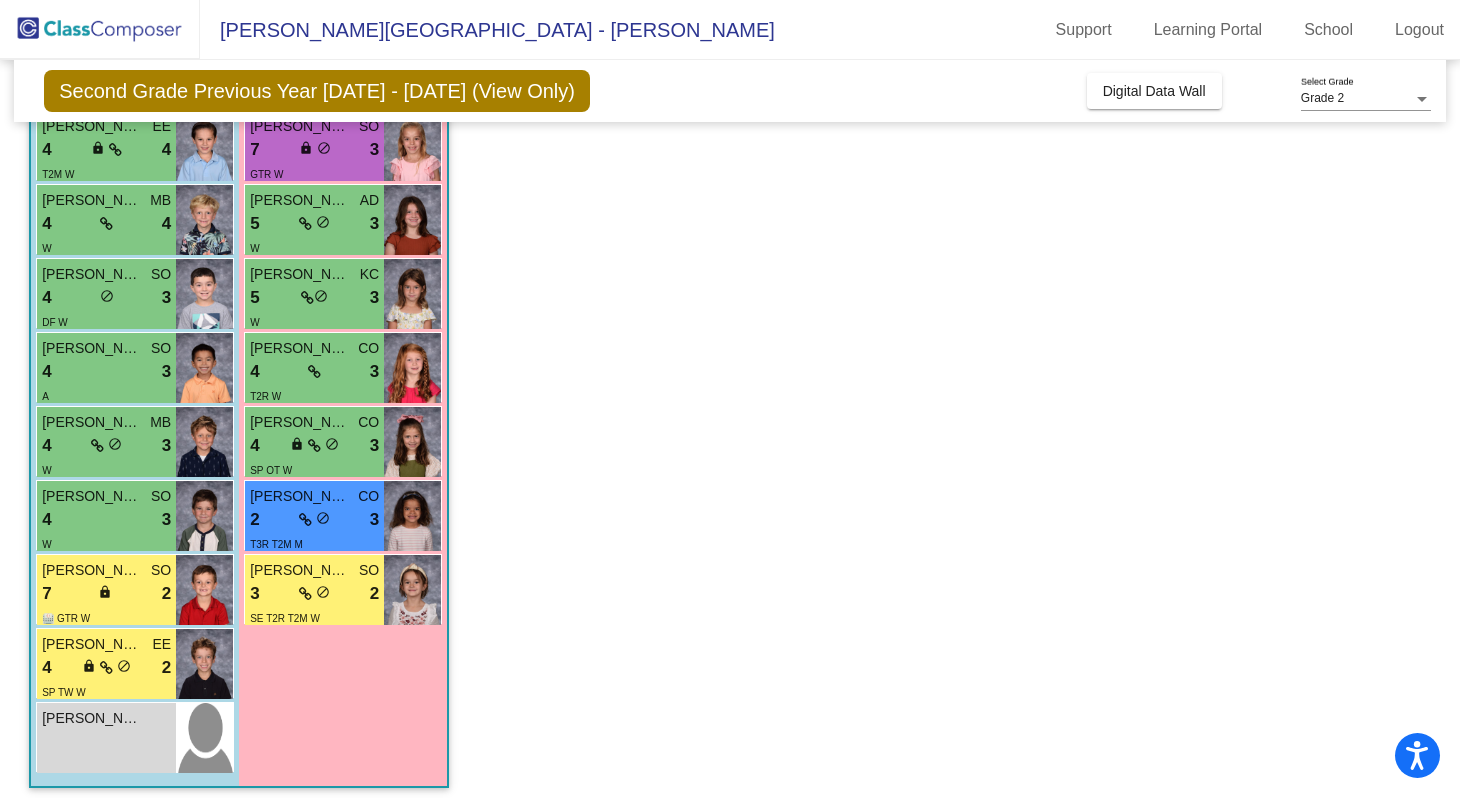 click on "[PERSON_NAME]" at bounding box center (300, 496) 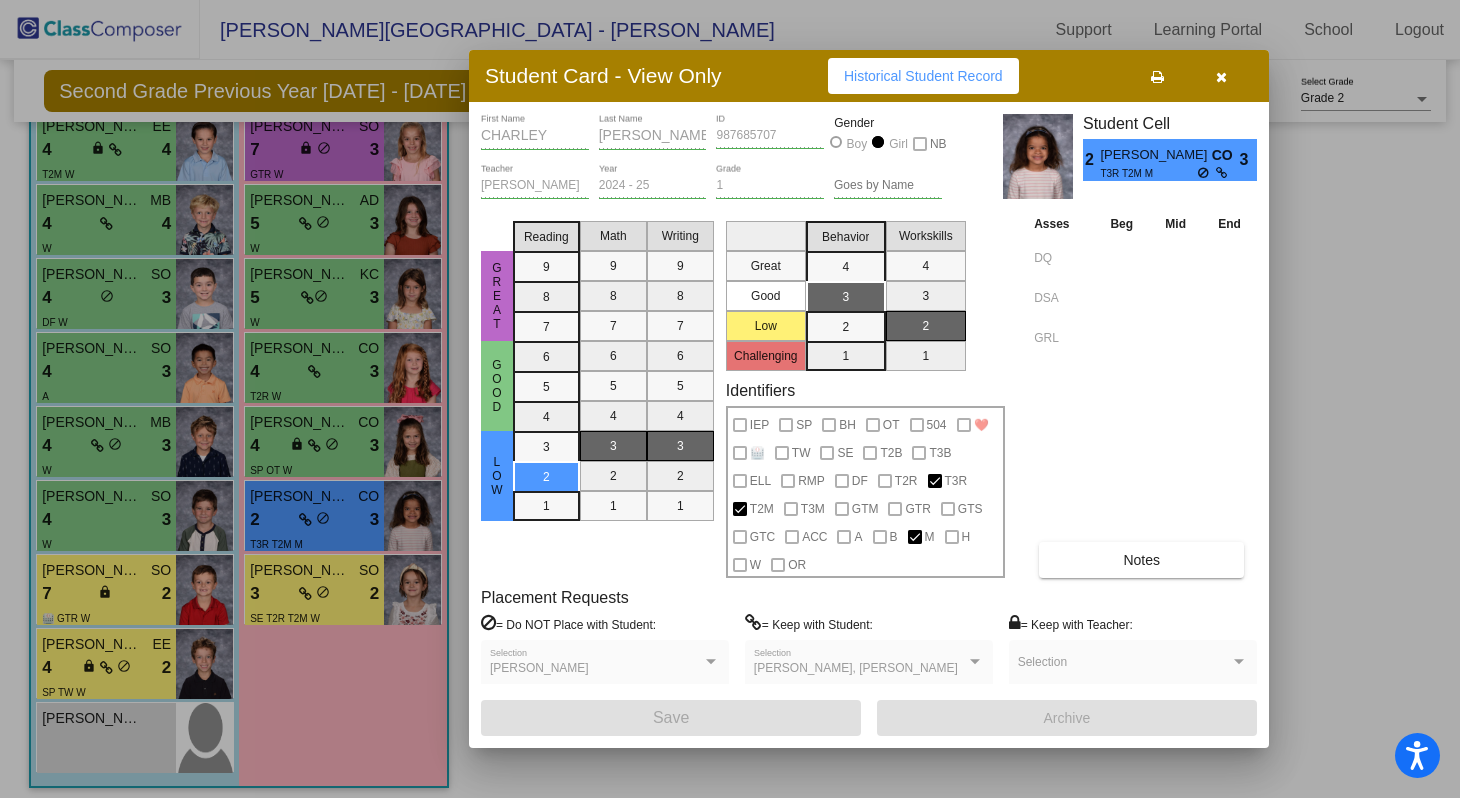 click at bounding box center [730, 399] 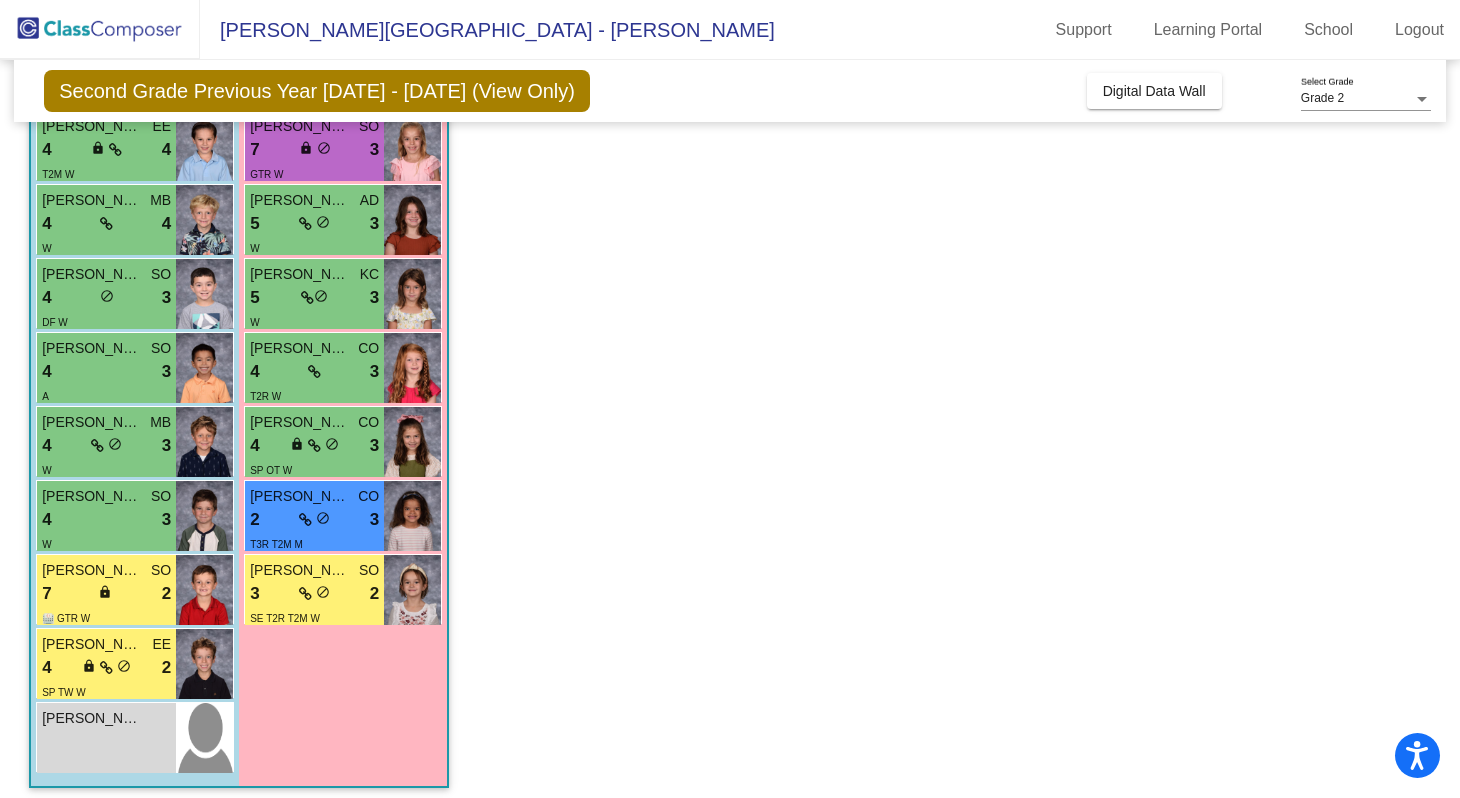 click on "[PERSON_NAME]" at bounding box center [92, 496] 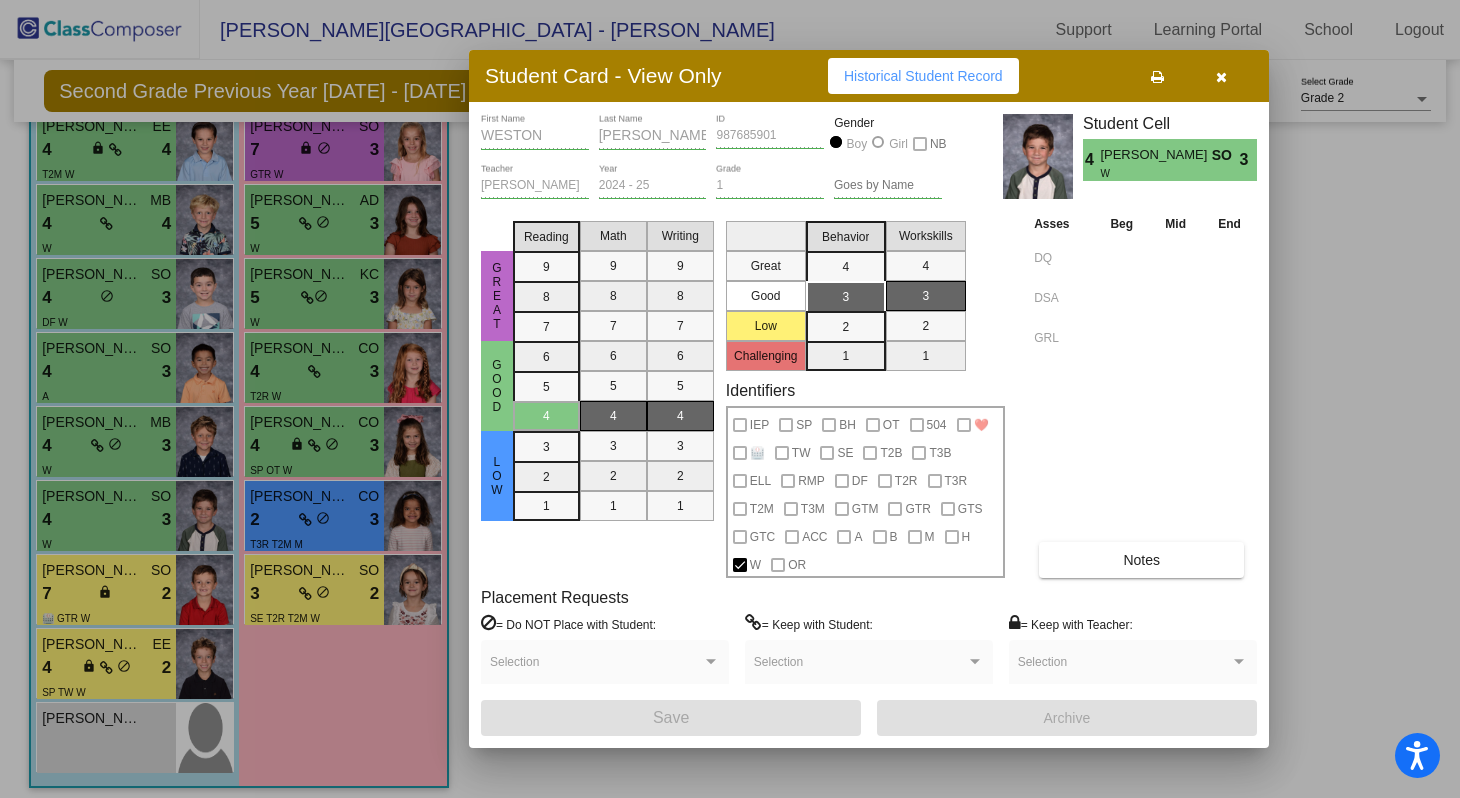 click at bounding box center [730, 399] 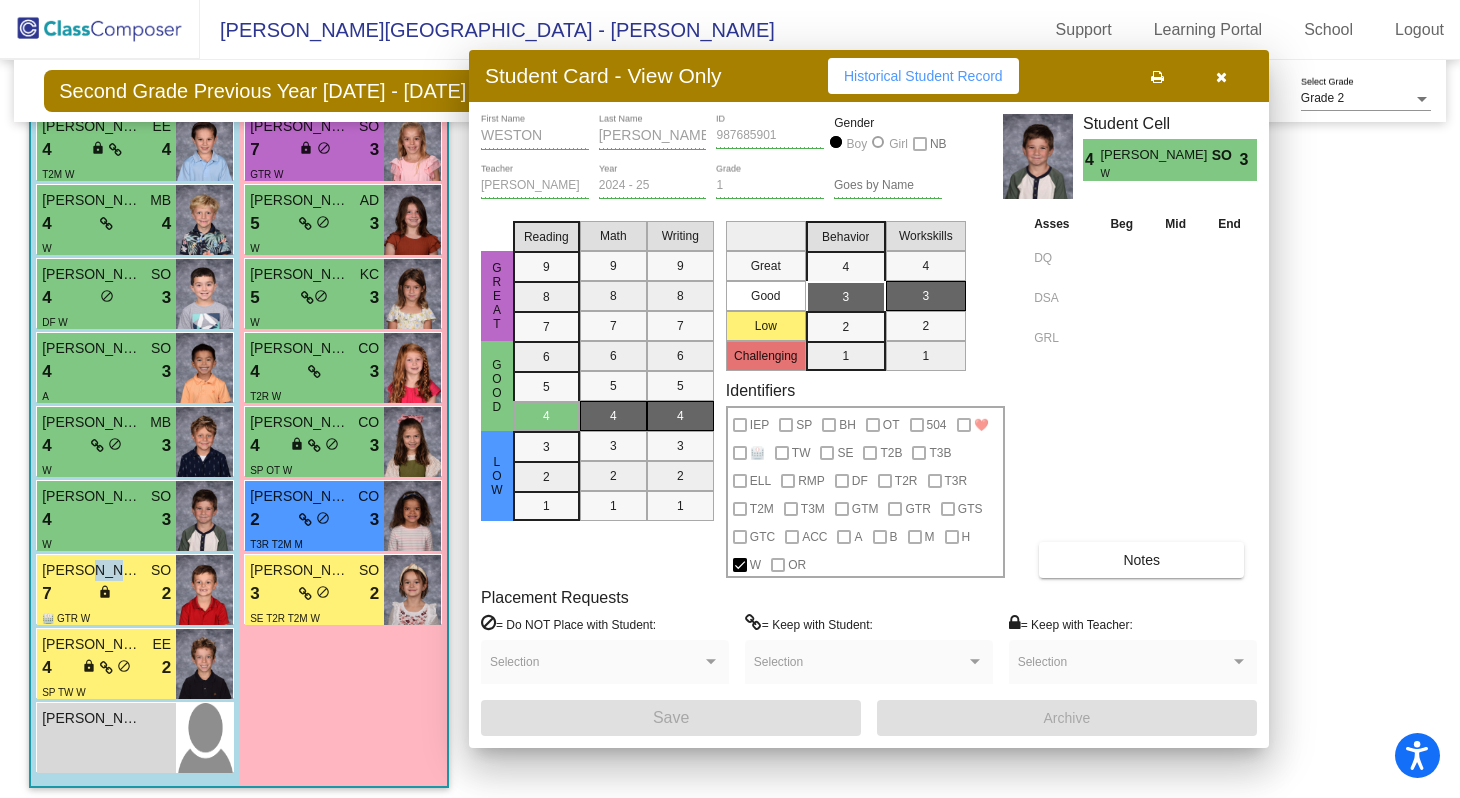 click on "[PERSON_NAME]" at bounding box center (92, 570) 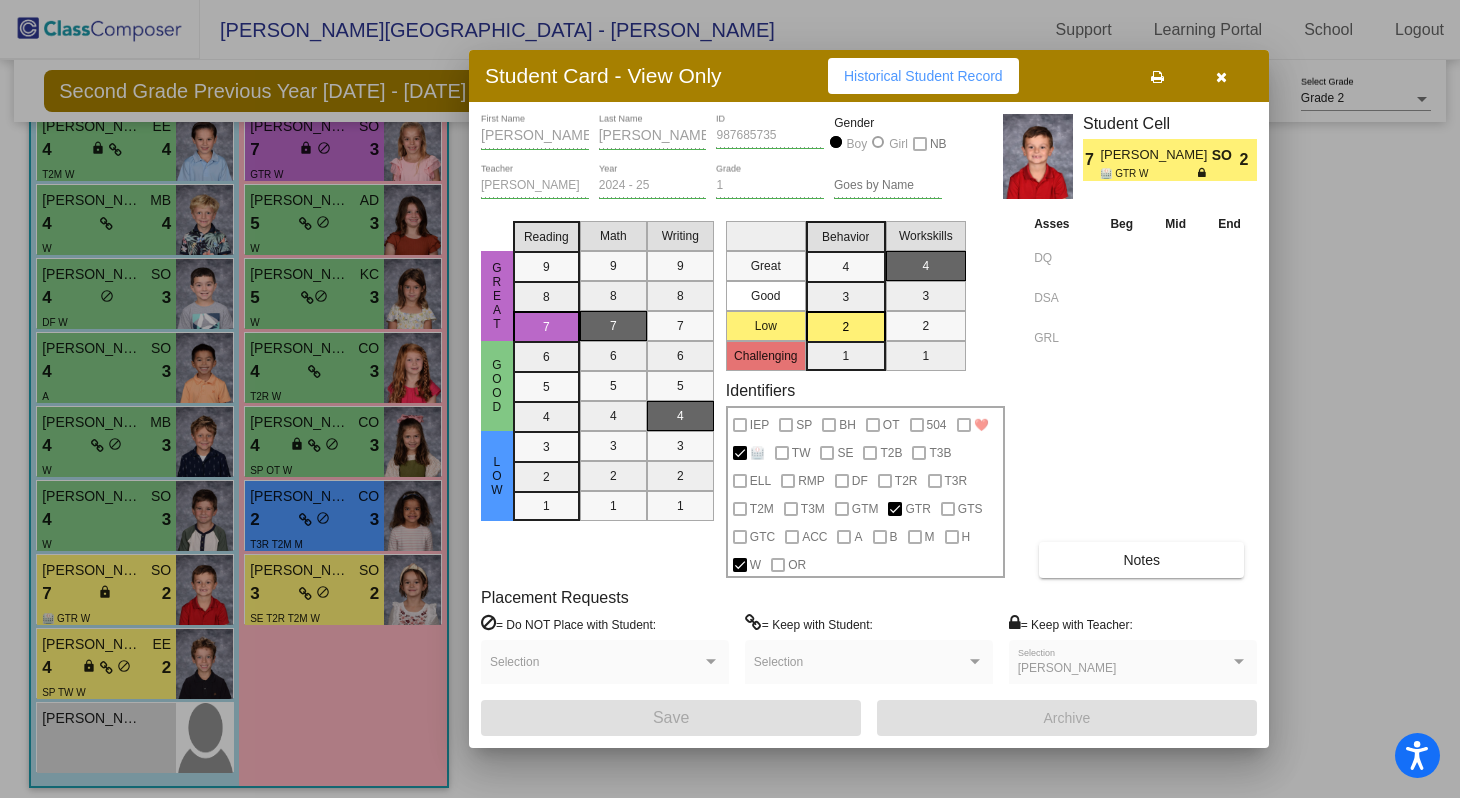 click at bounding box center (730, 399) 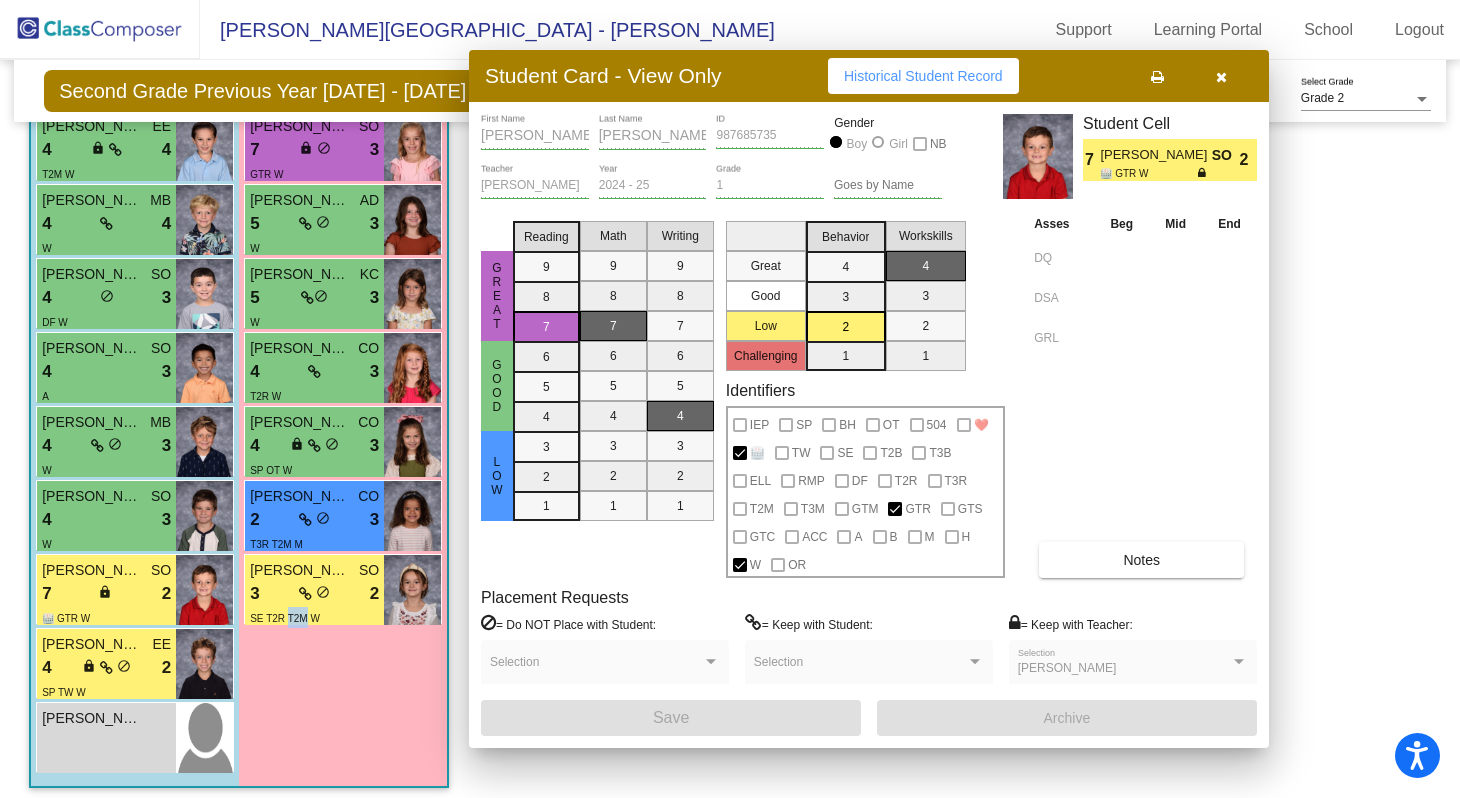 click on "SE T2R T2M W" at bounding box center (285, 618) 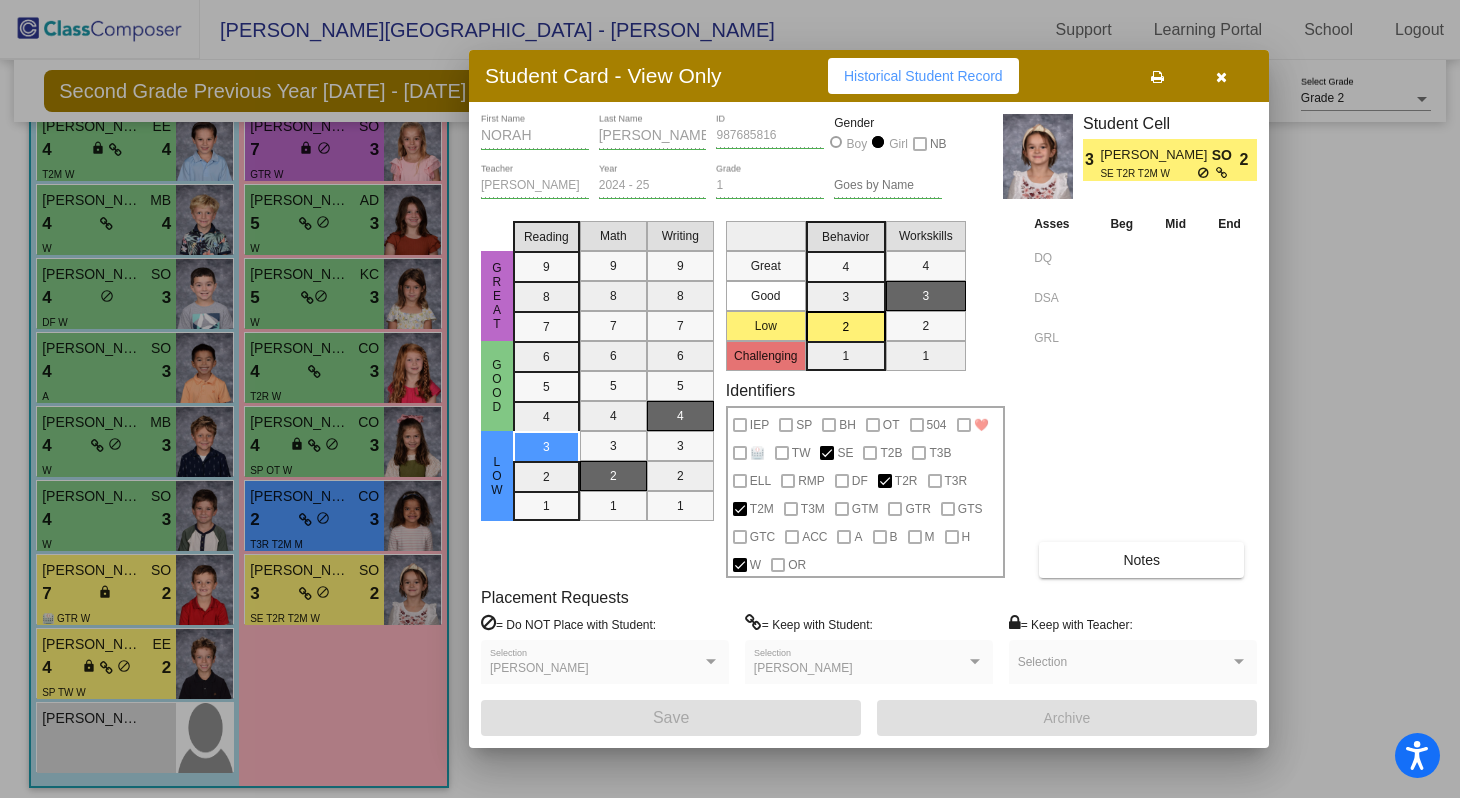 click at bounding box center (730, 399) 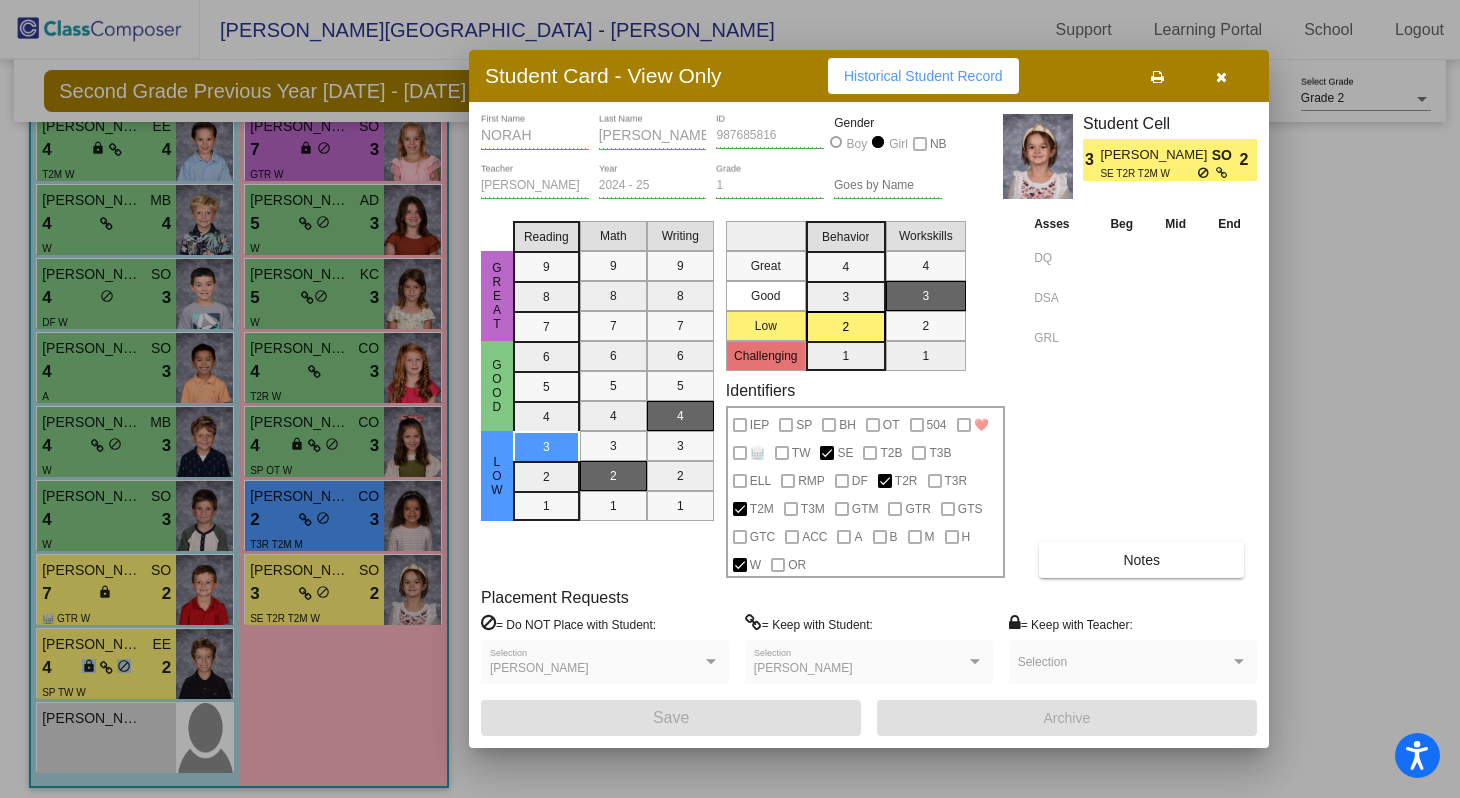 click on "do_not_disturb_alt" at bounding box center [124, 666] 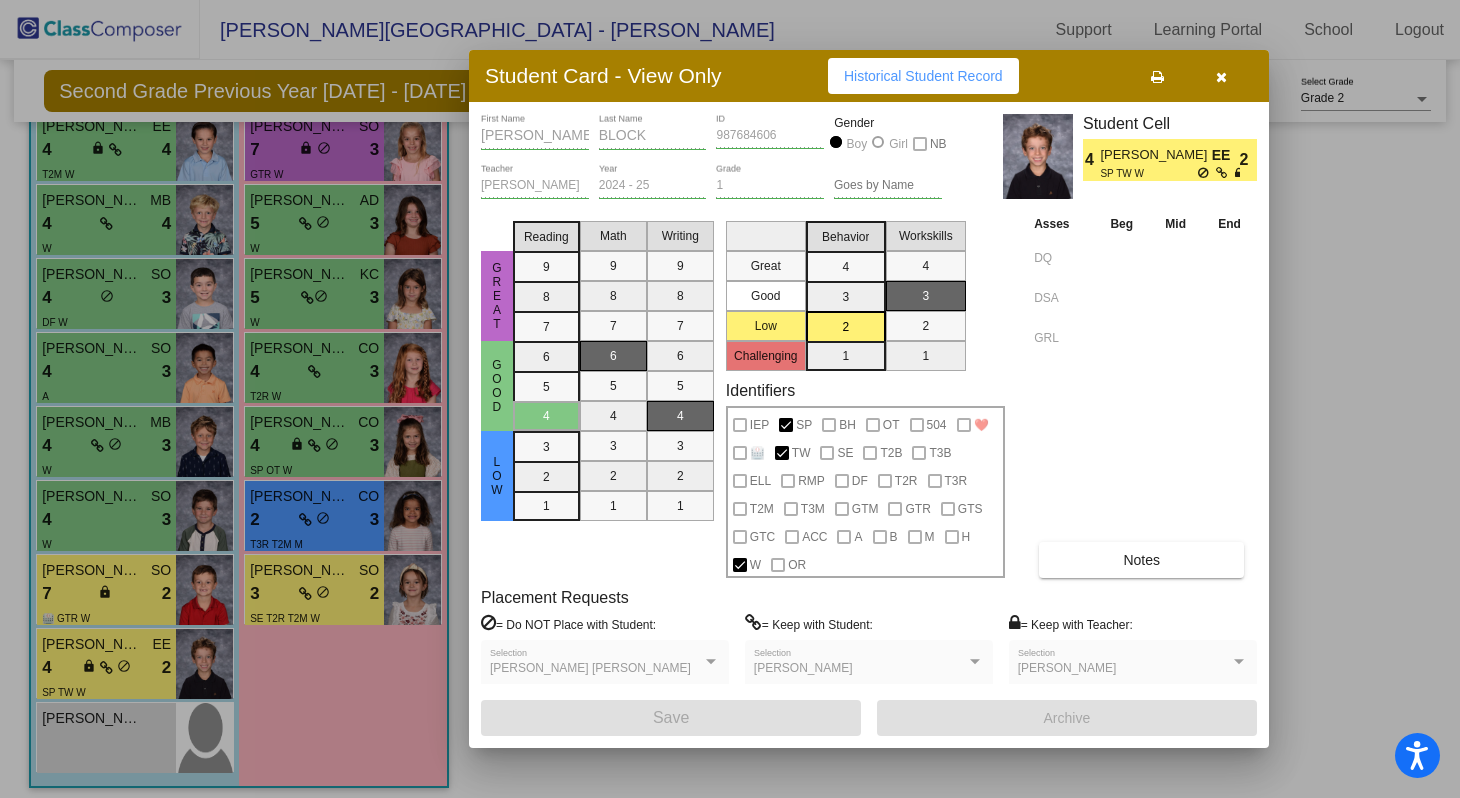 click at bounding box center [730, 399] 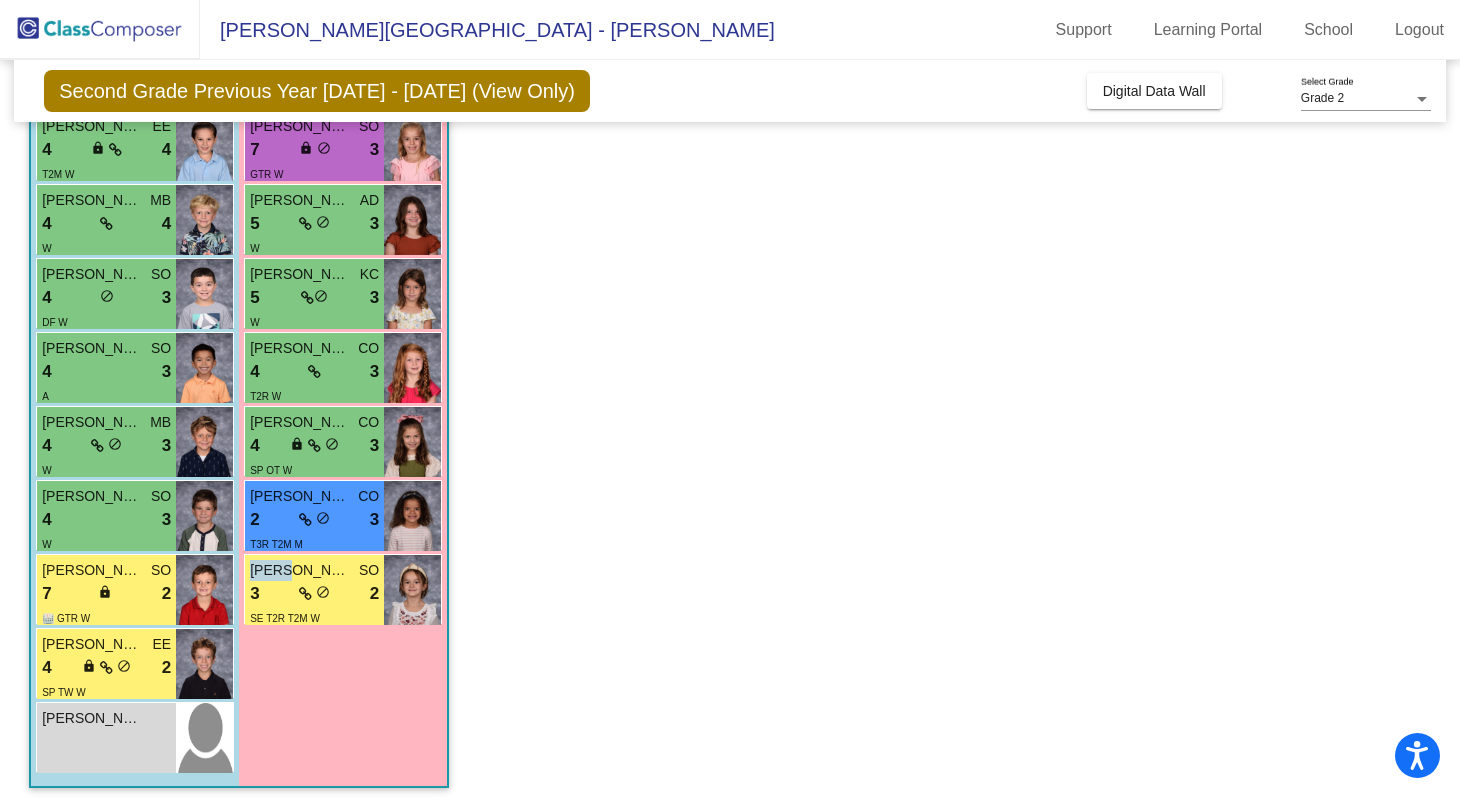 click on "[PERSON_NAME]" at bounding box center [300, 570] 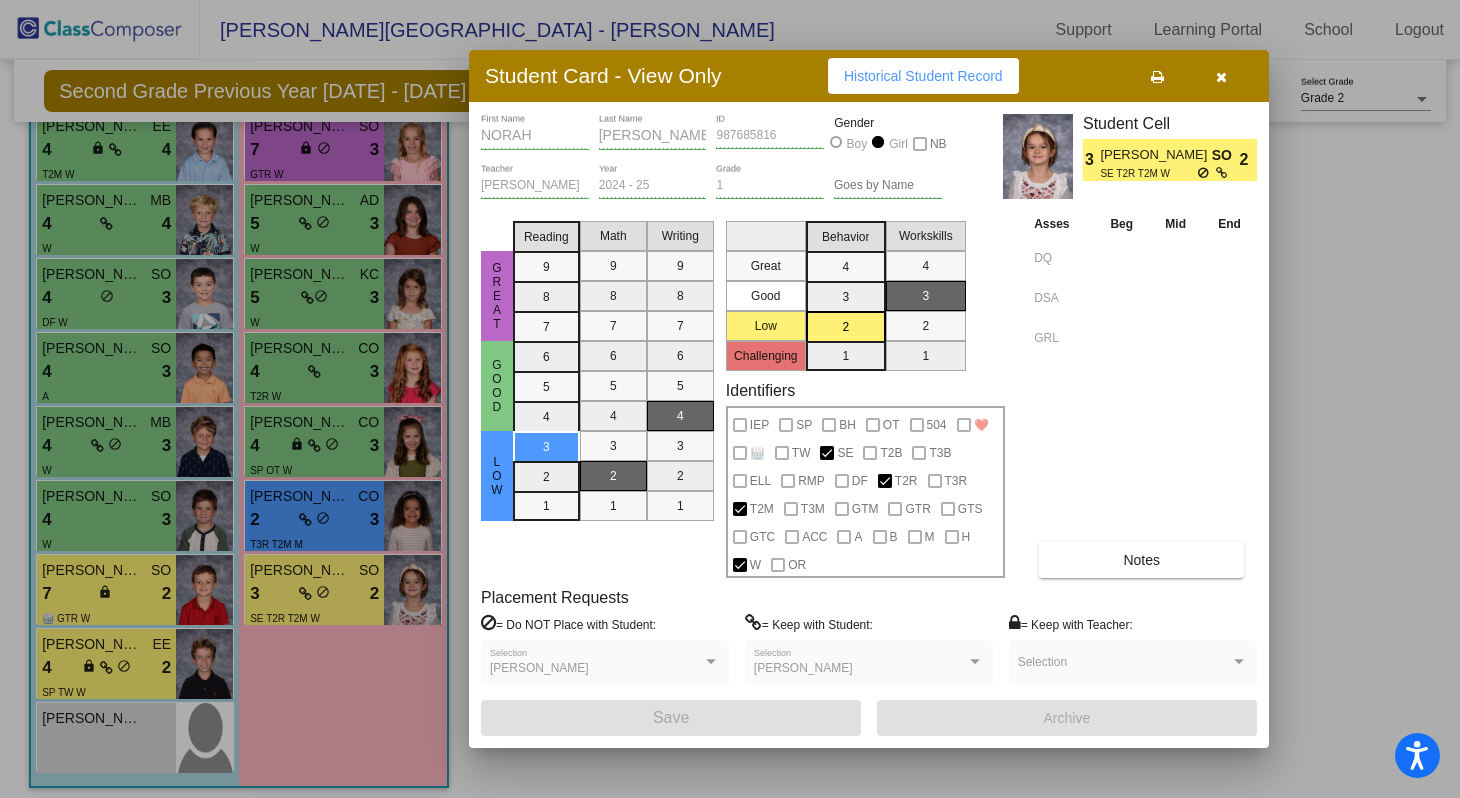 click at bounding box center (730, 399) 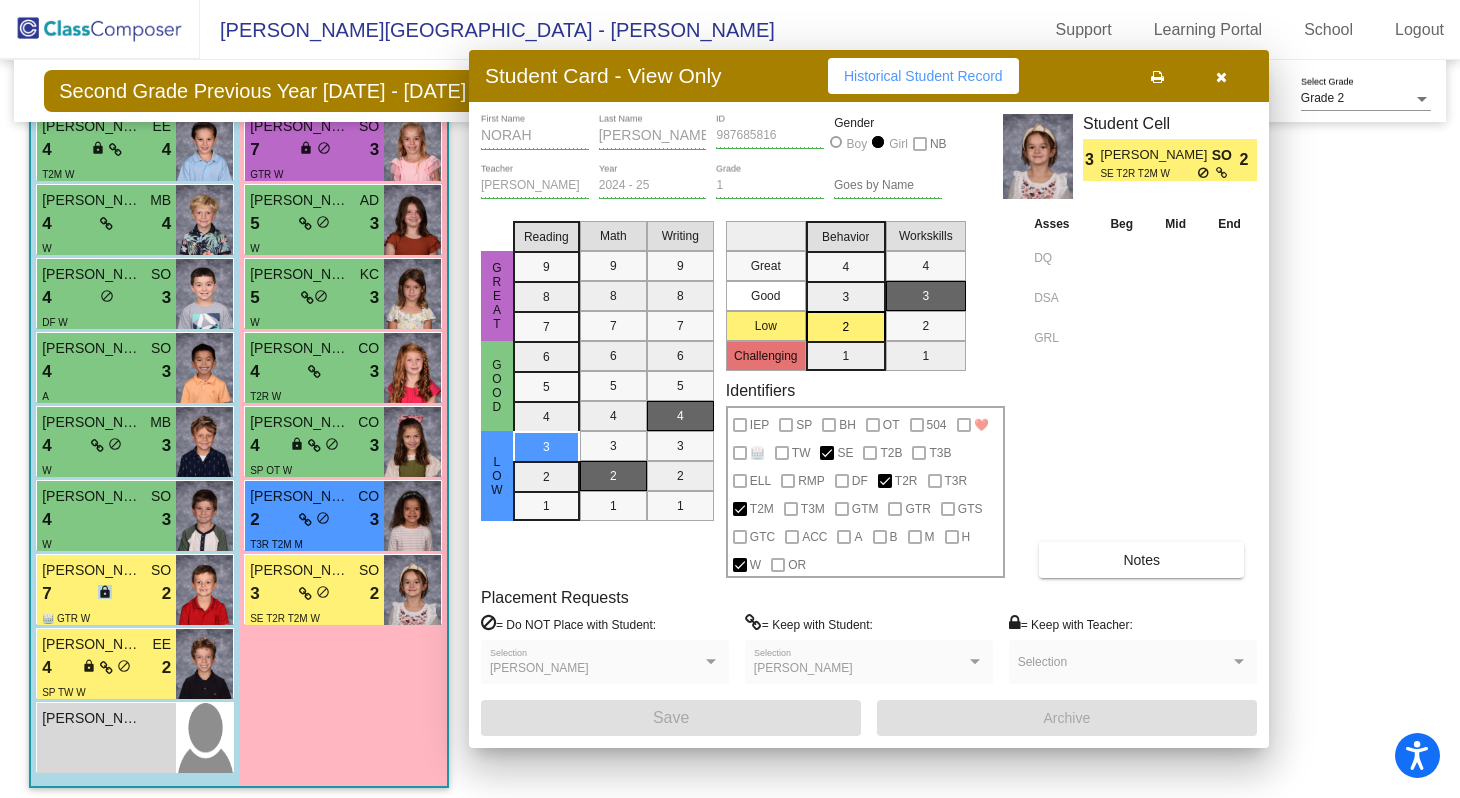 click on "7 lock do_not_disturb_alt 2" at bounding box center (106, 594) 